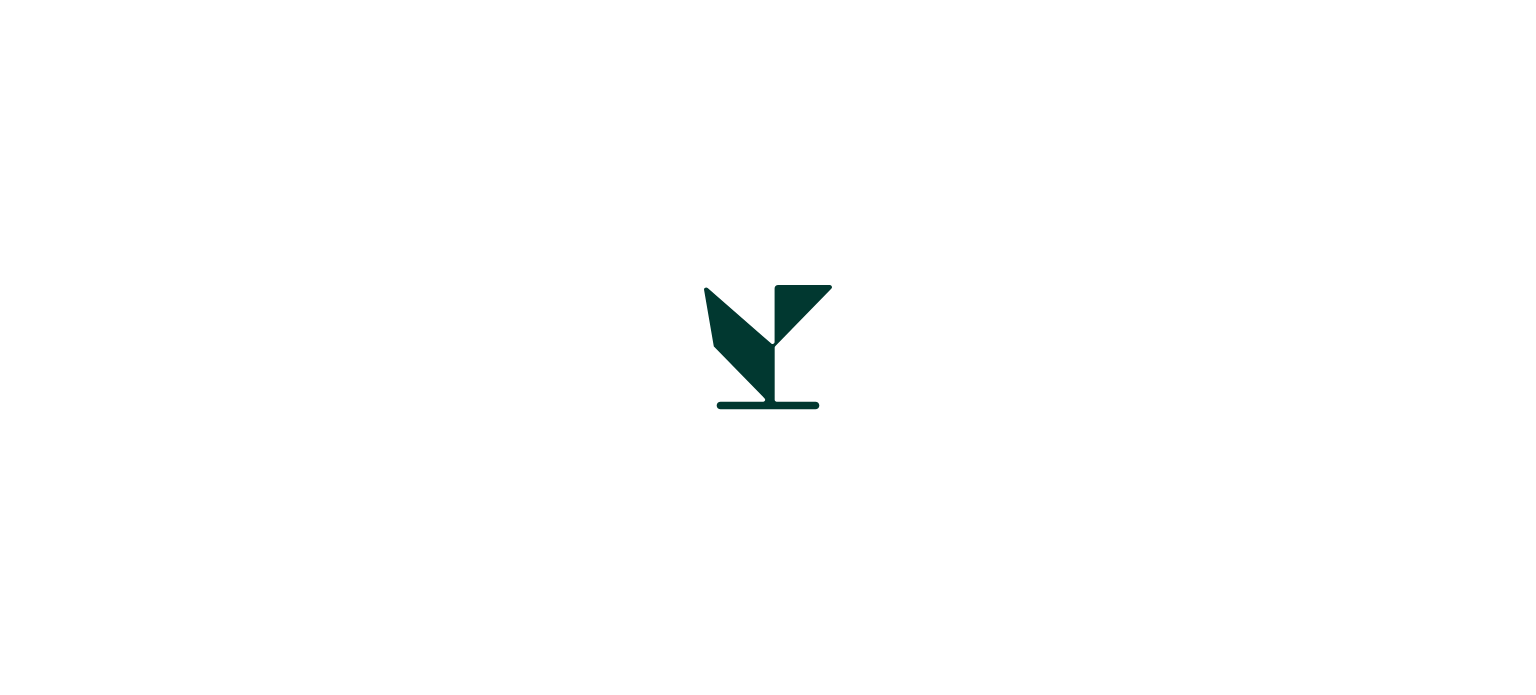 scroll, scrollTop: 0, scrollLeft: 0, axis: both 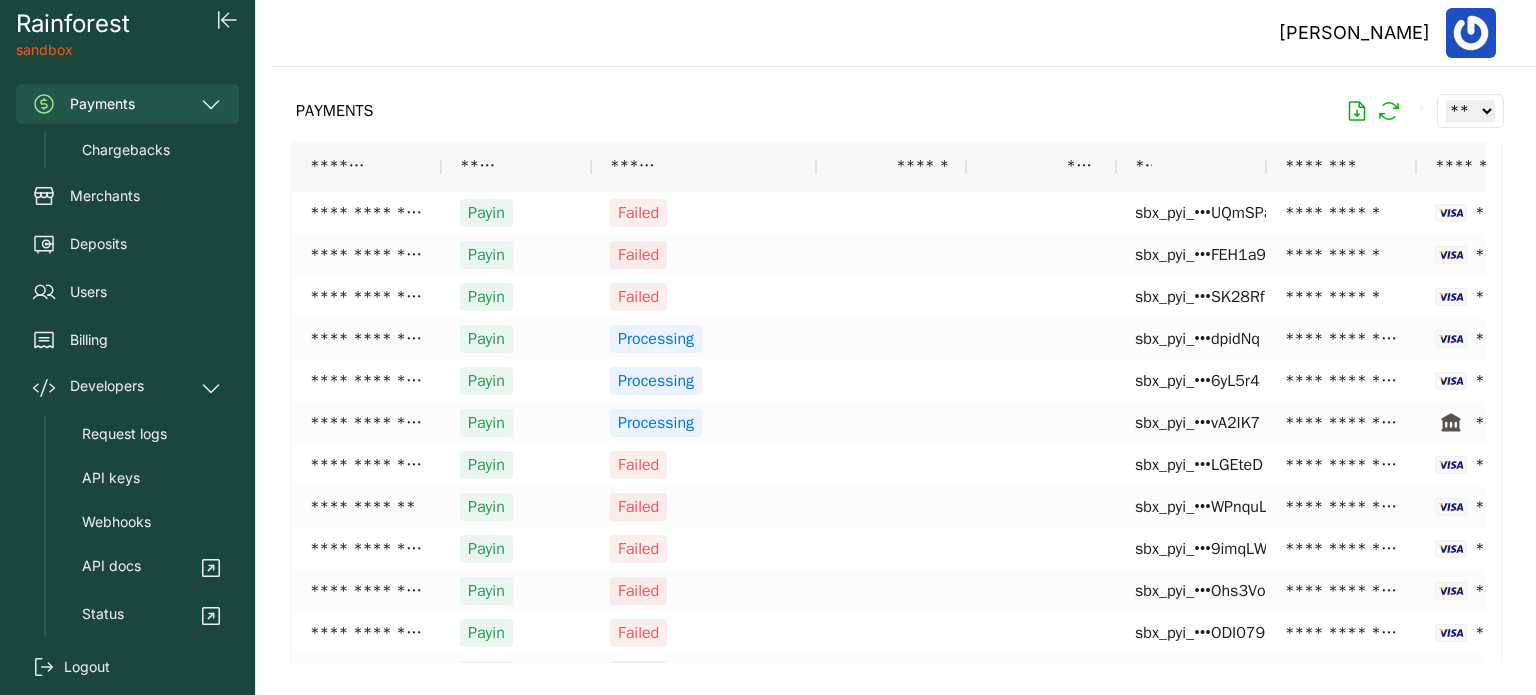 click on "Payments" at bounding box center (127, 104) 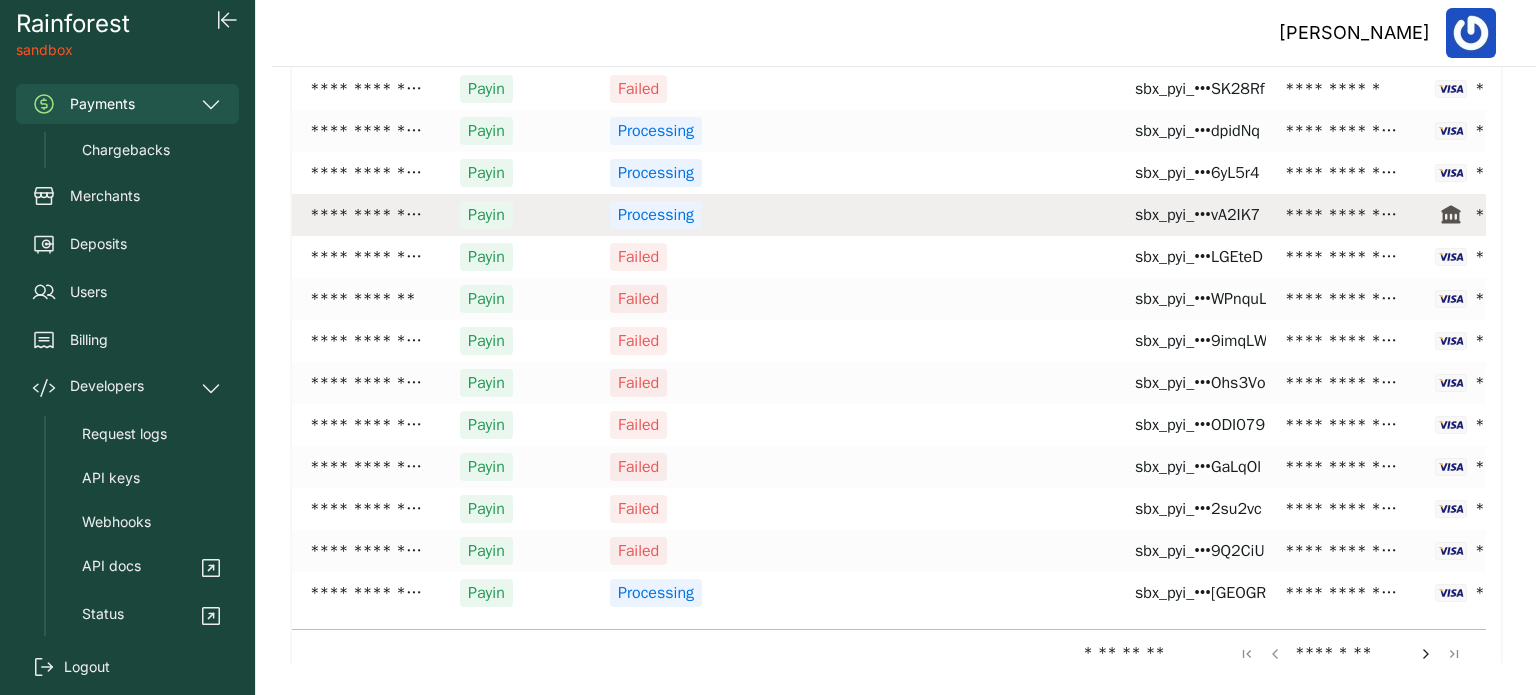 scroll, scrollTop: 221, scrollLeft: 0, axis: vertical 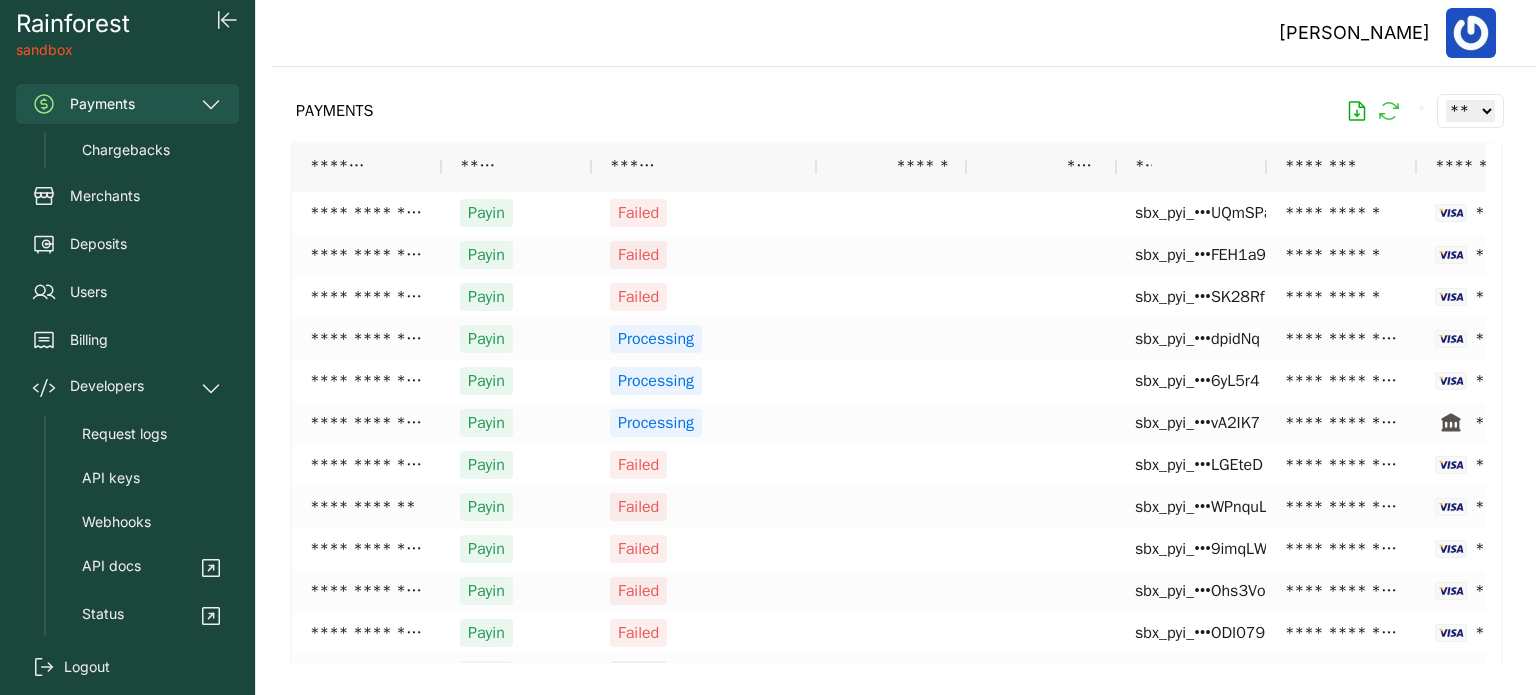click 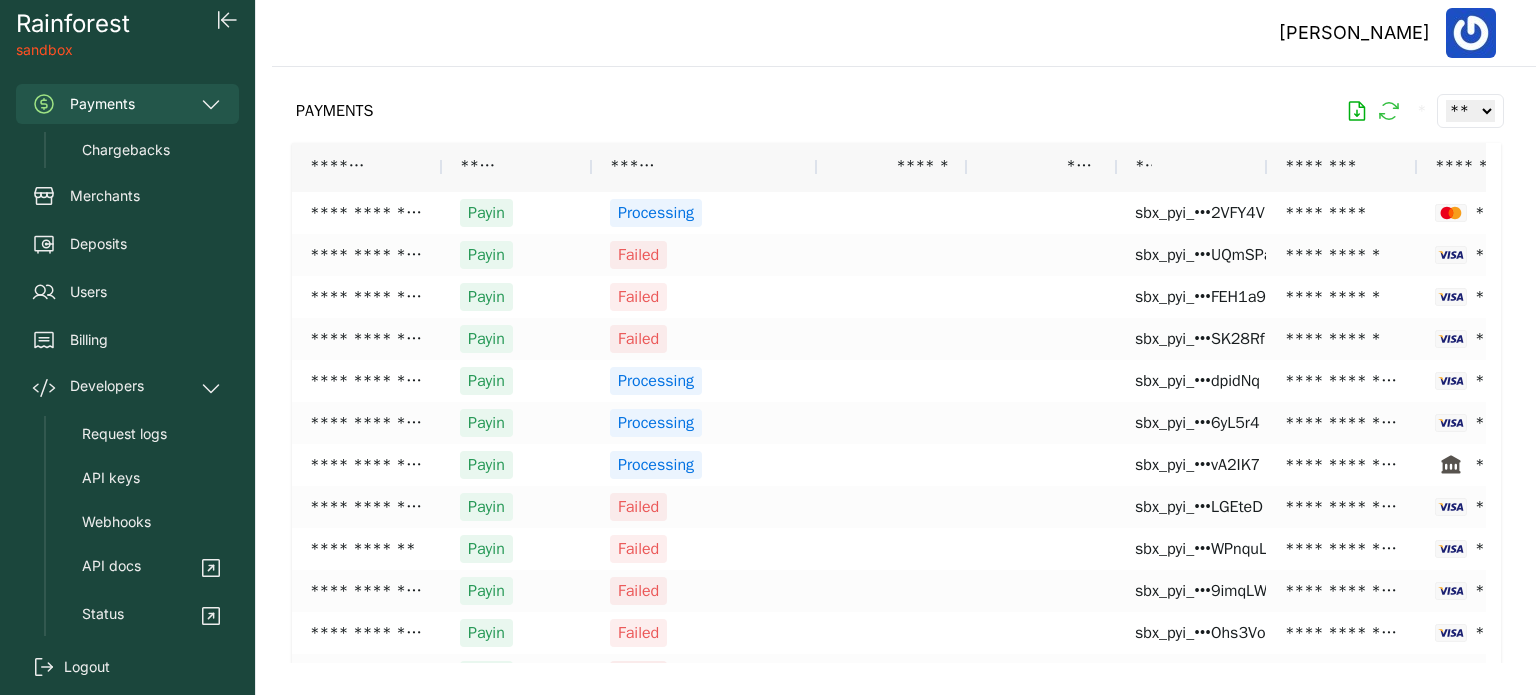 click 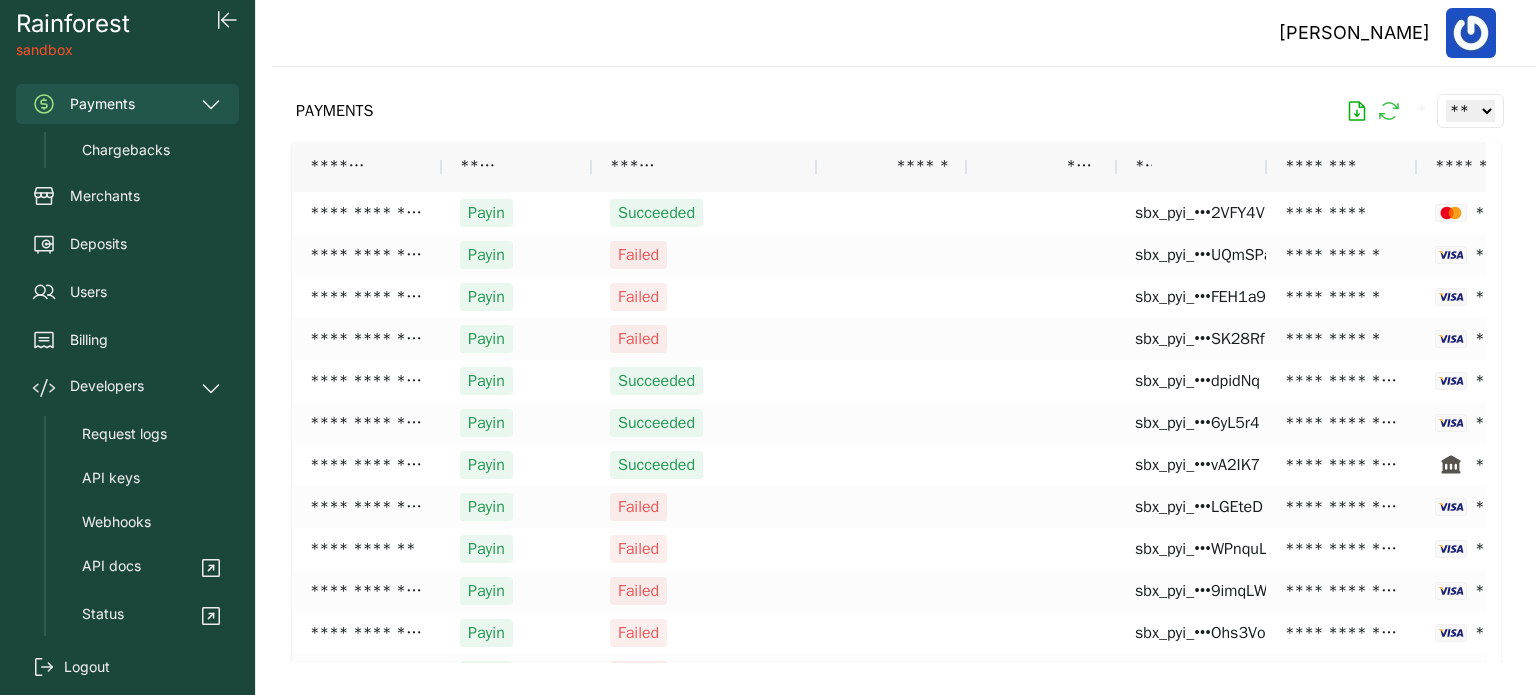 click 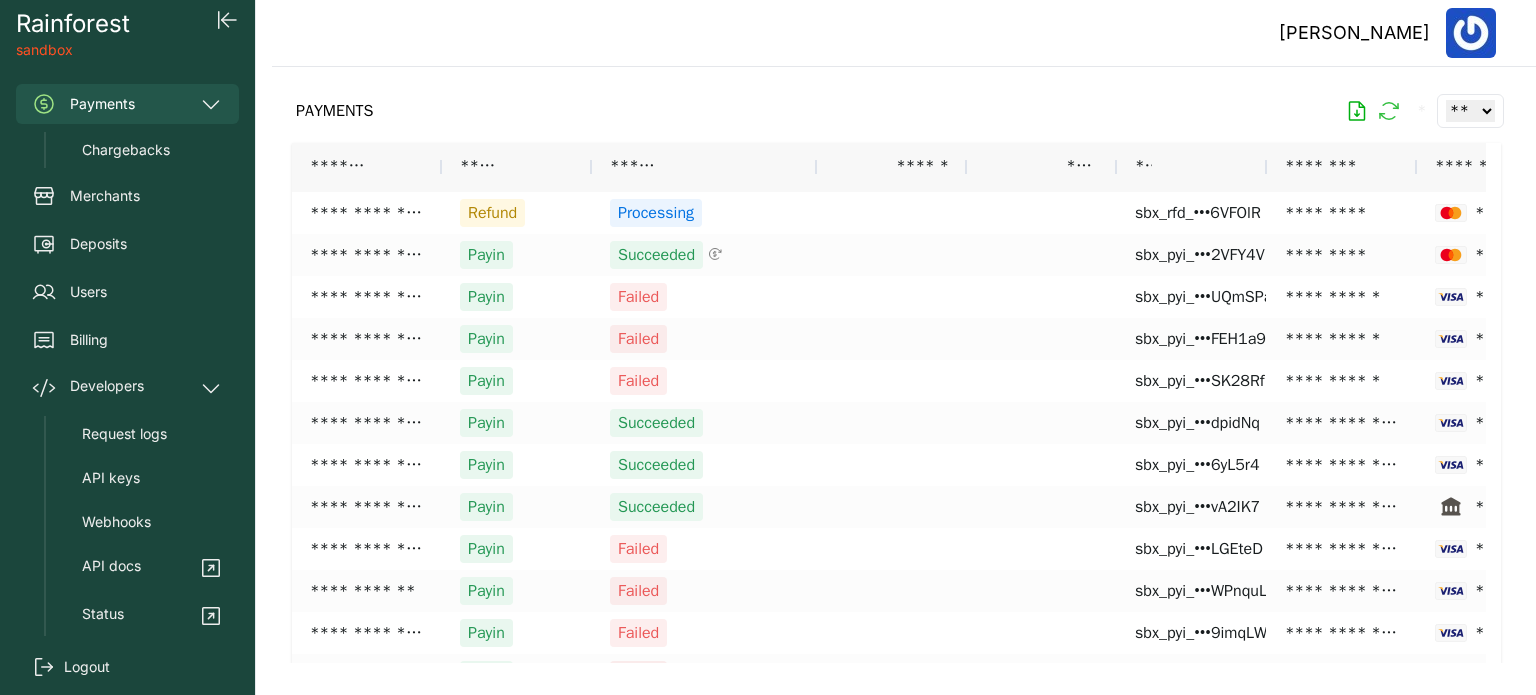 click 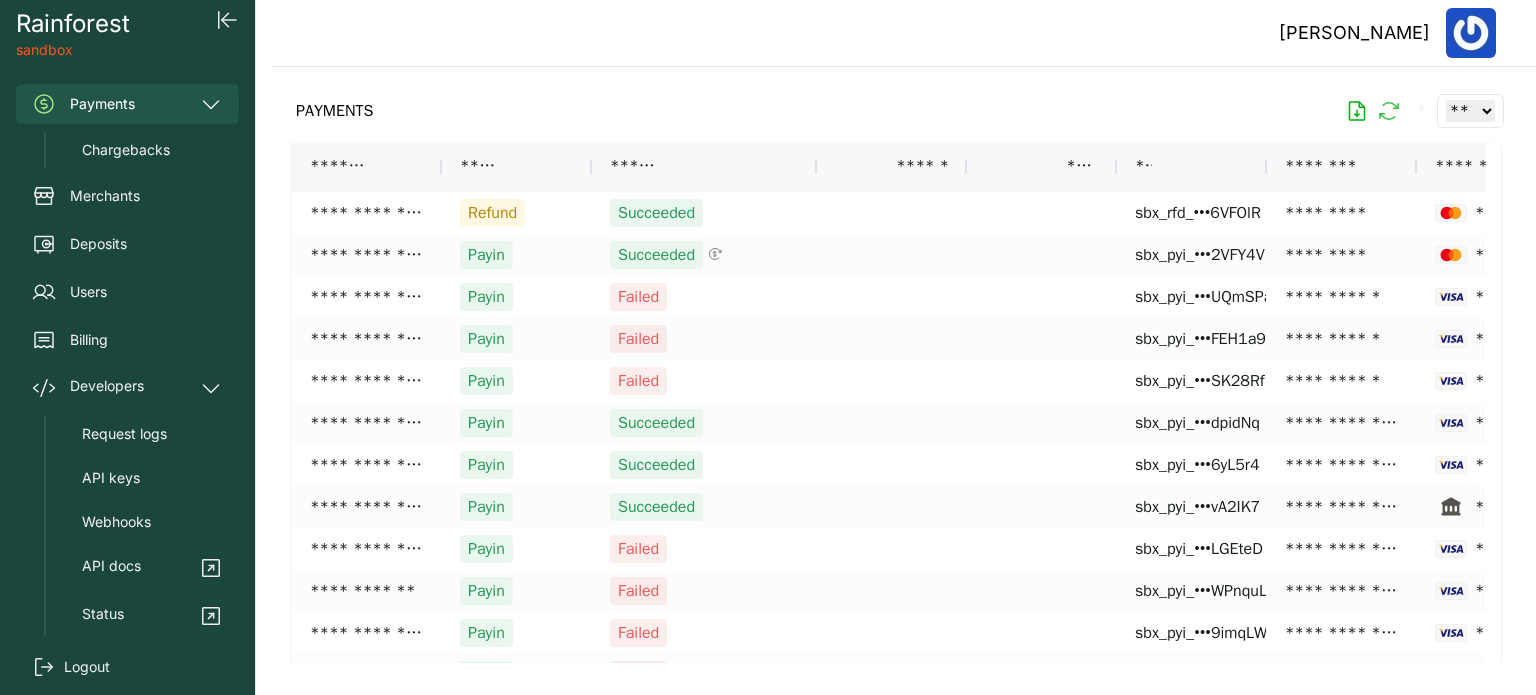 click 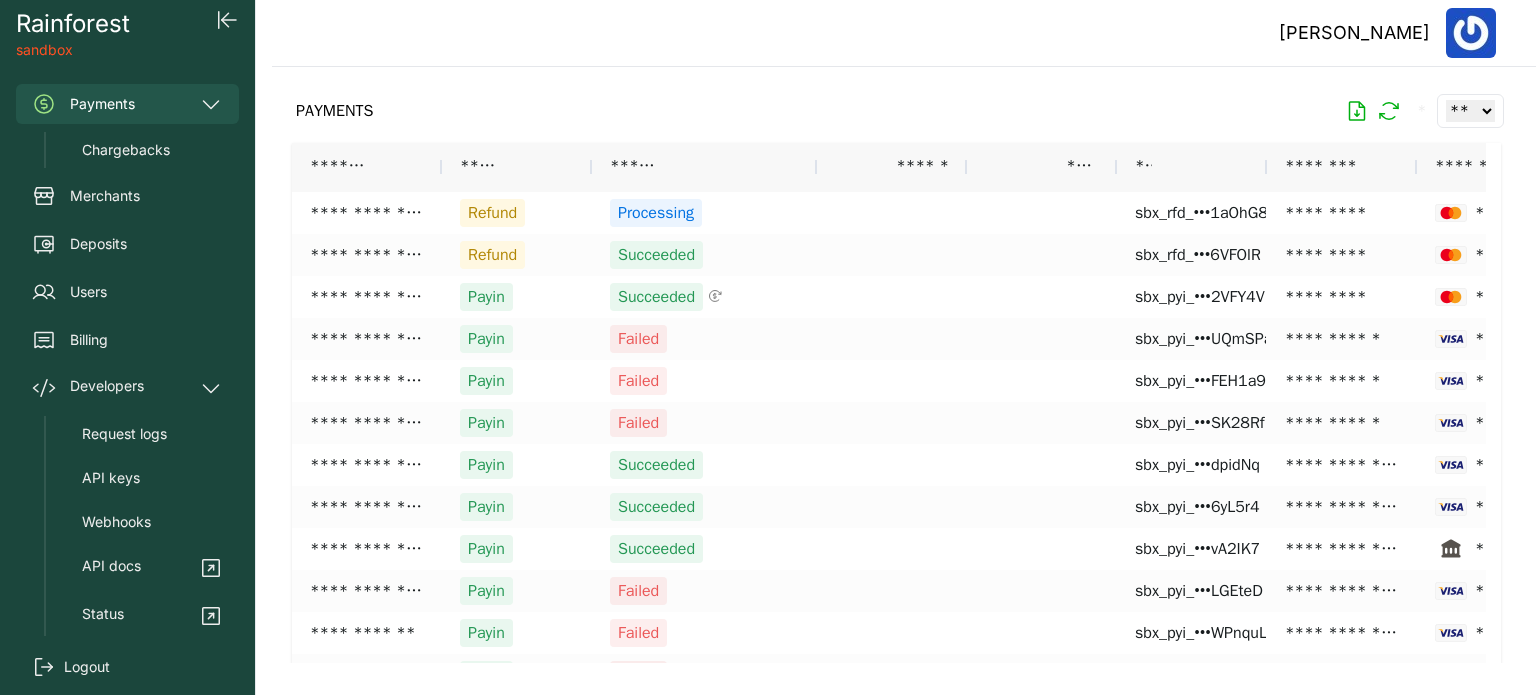 click on "* ** ** ** ***" at bounding box center [1423, 111] 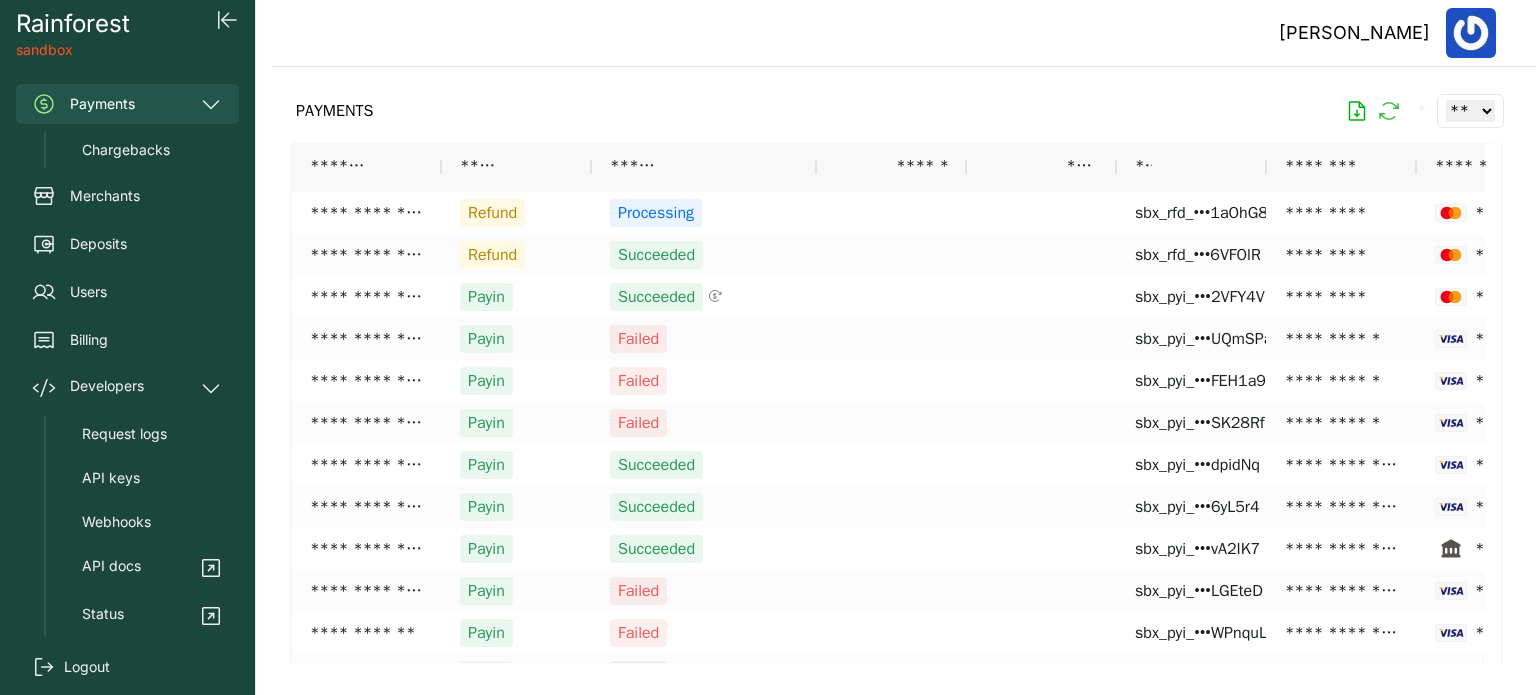 click 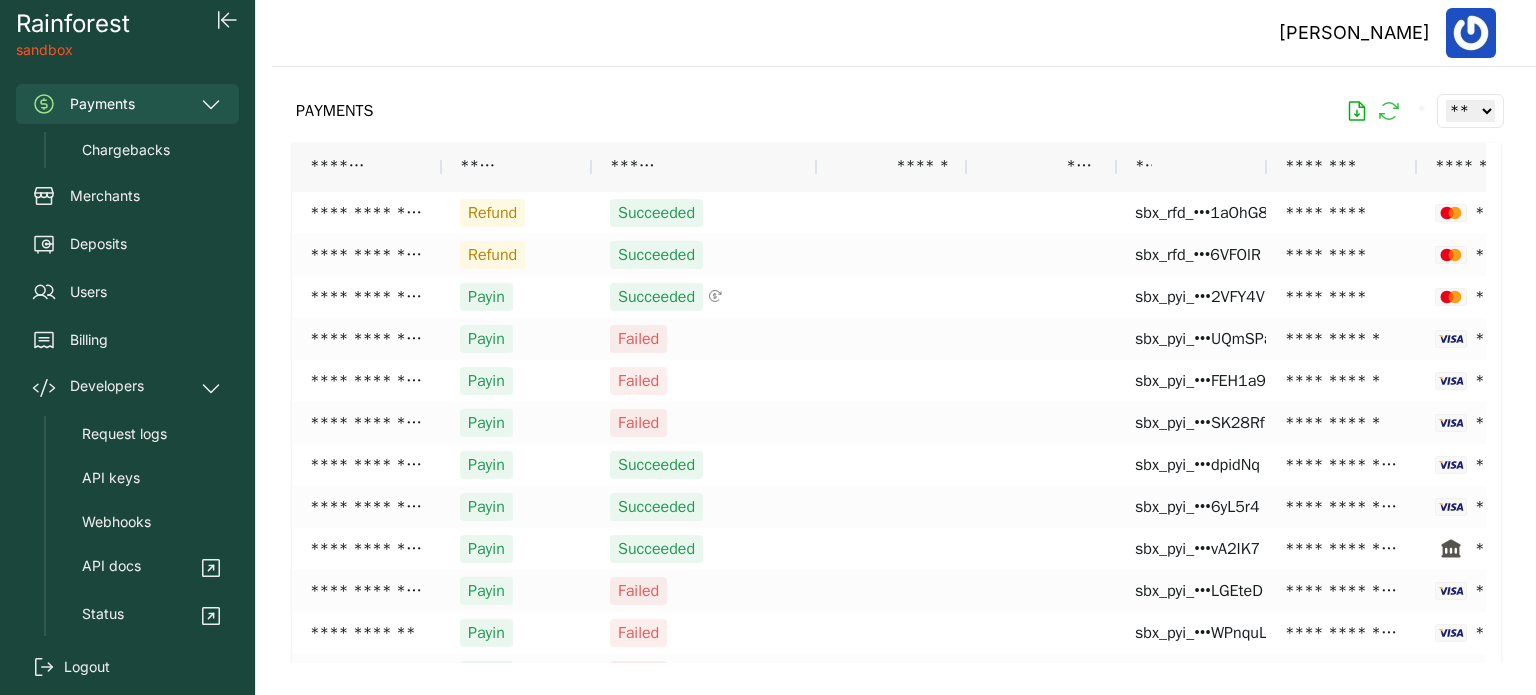 click 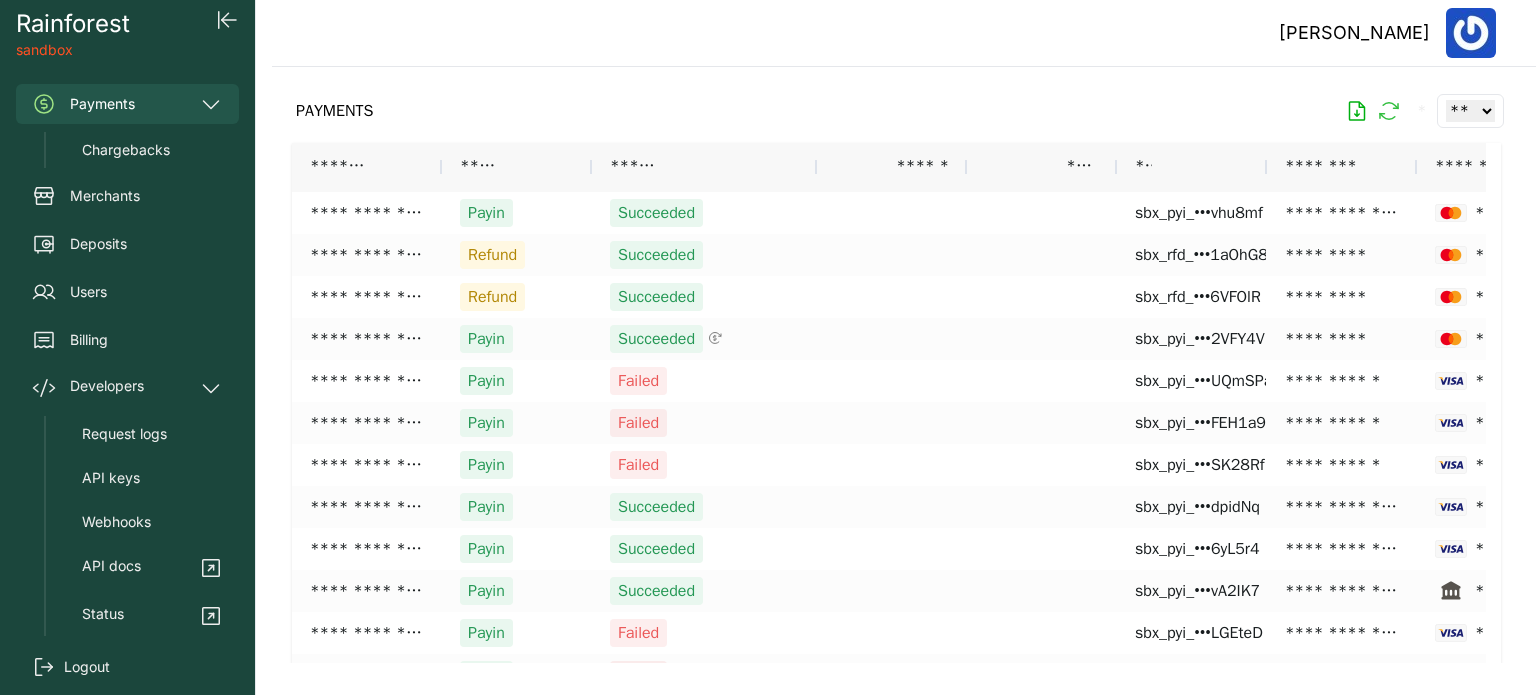 click 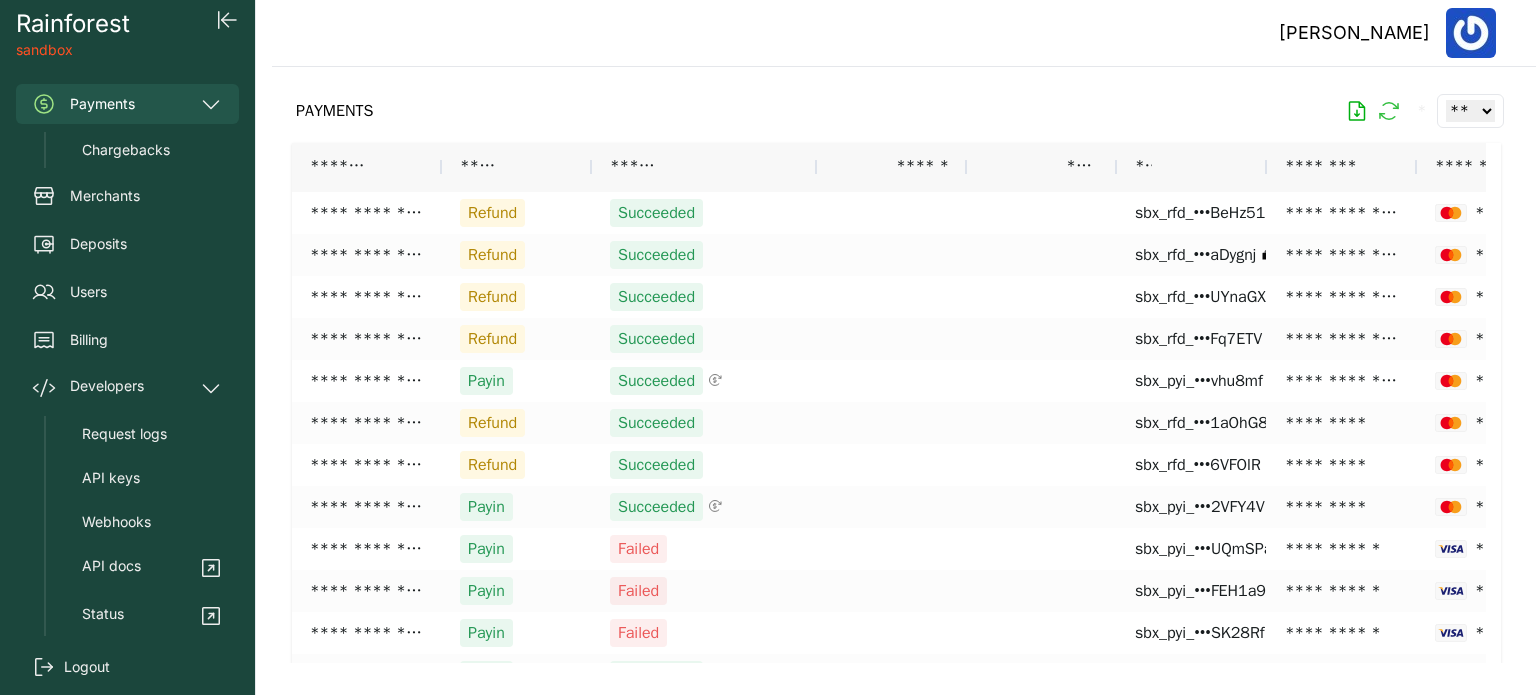 click 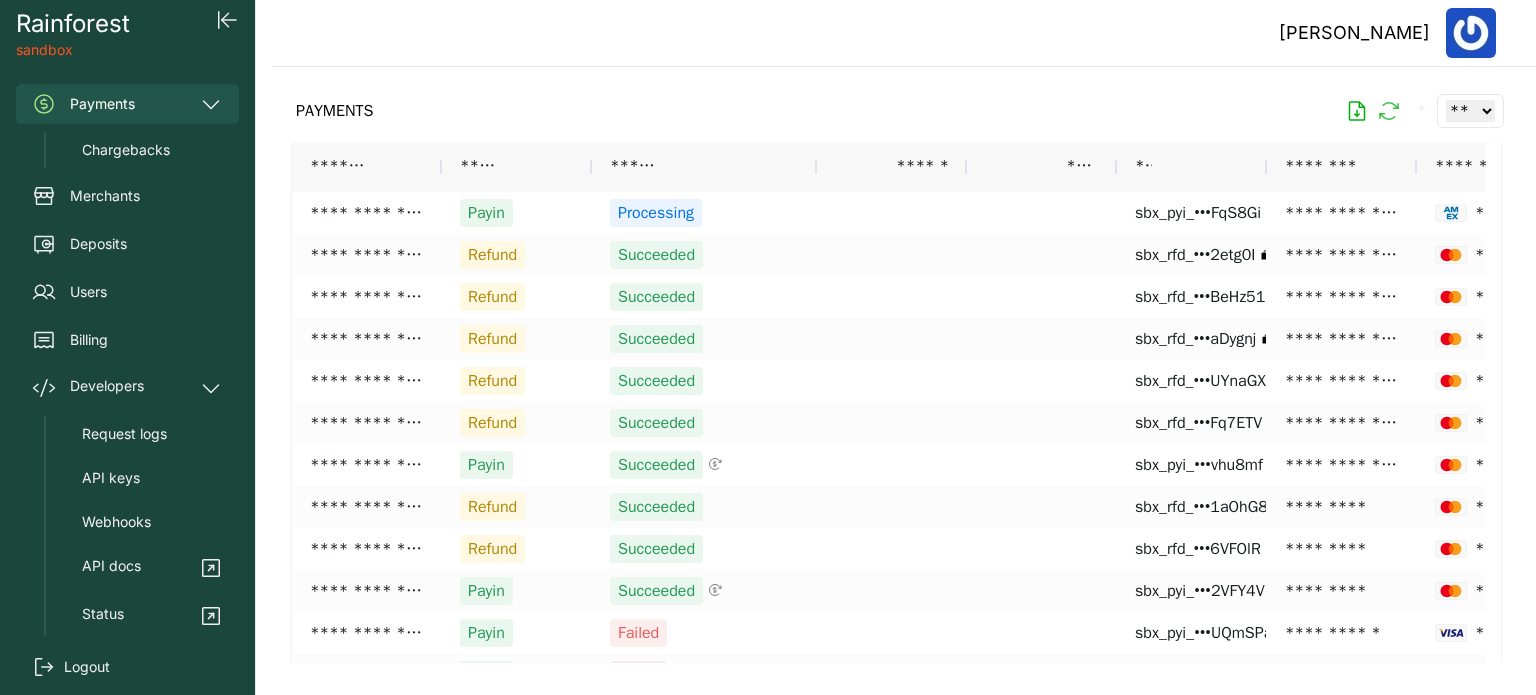 click 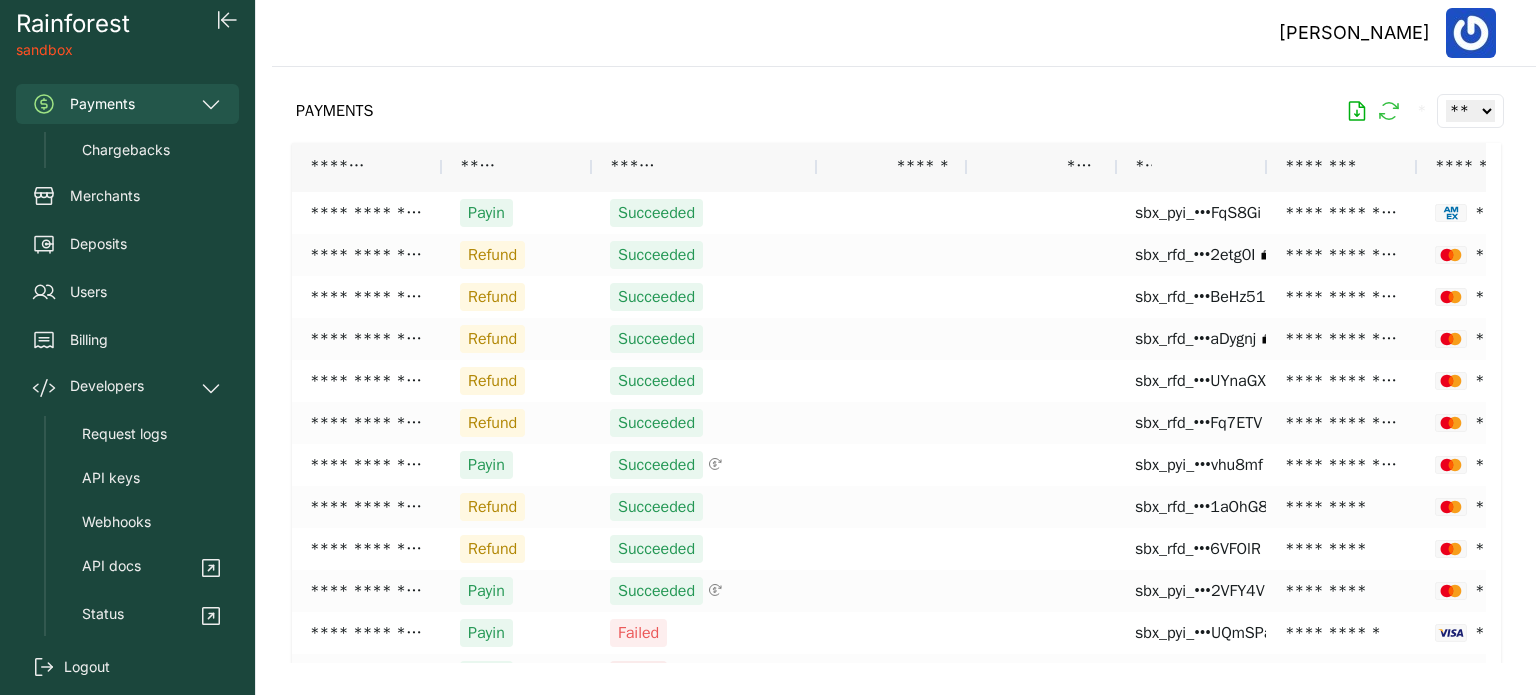 click 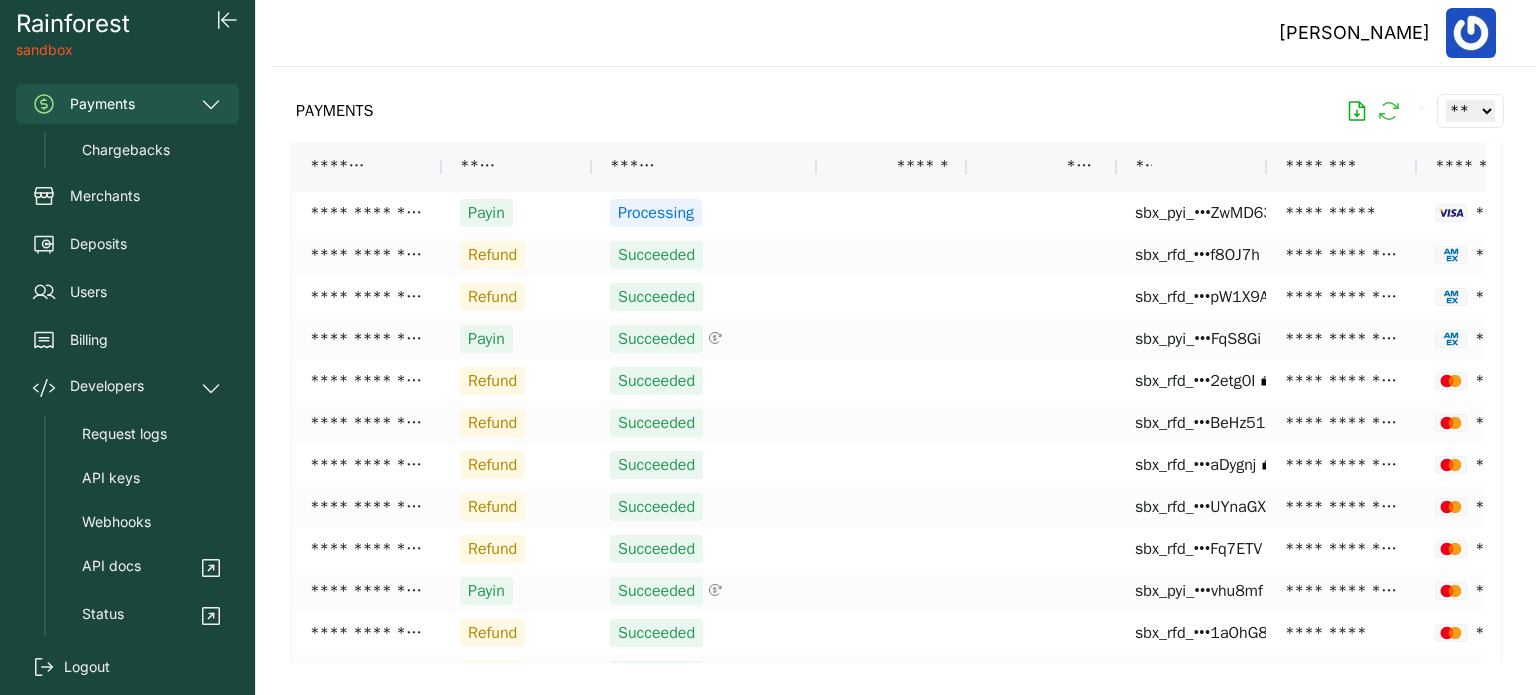 click 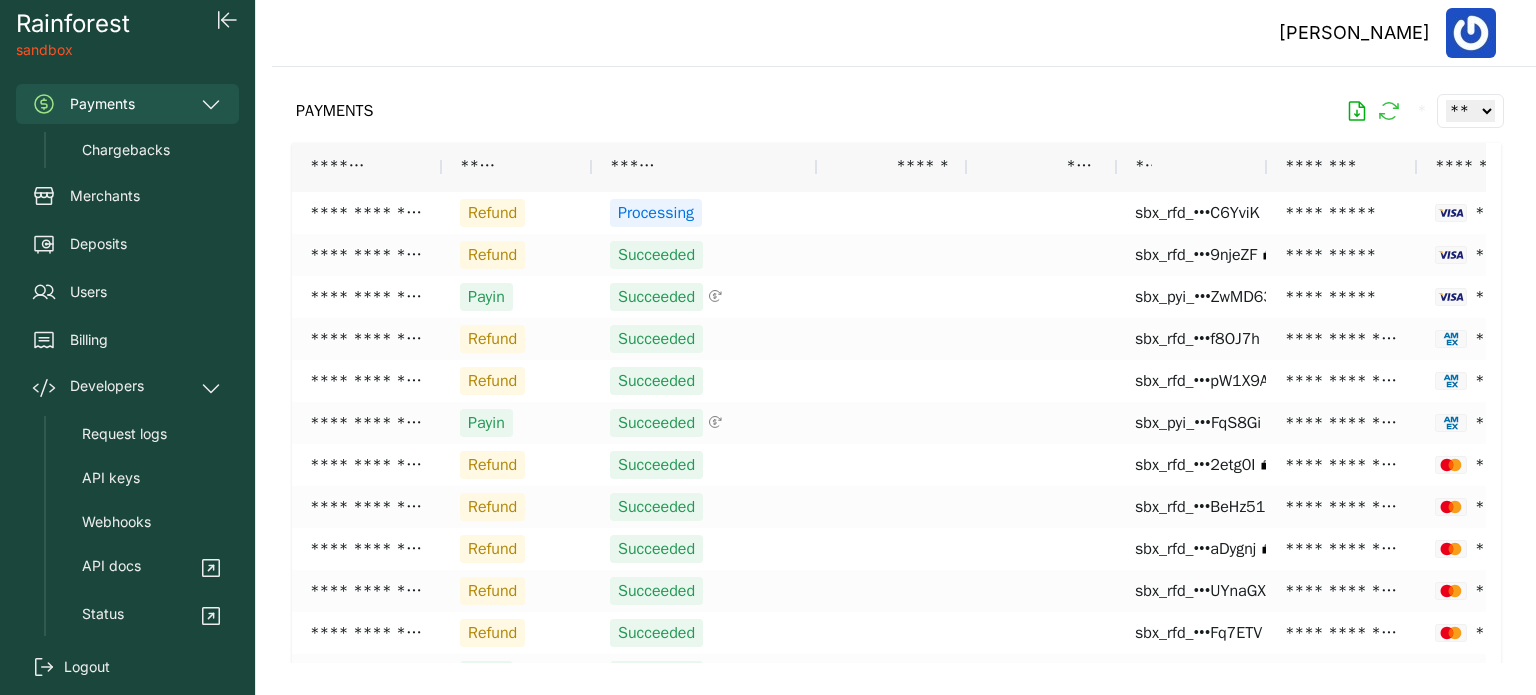 click 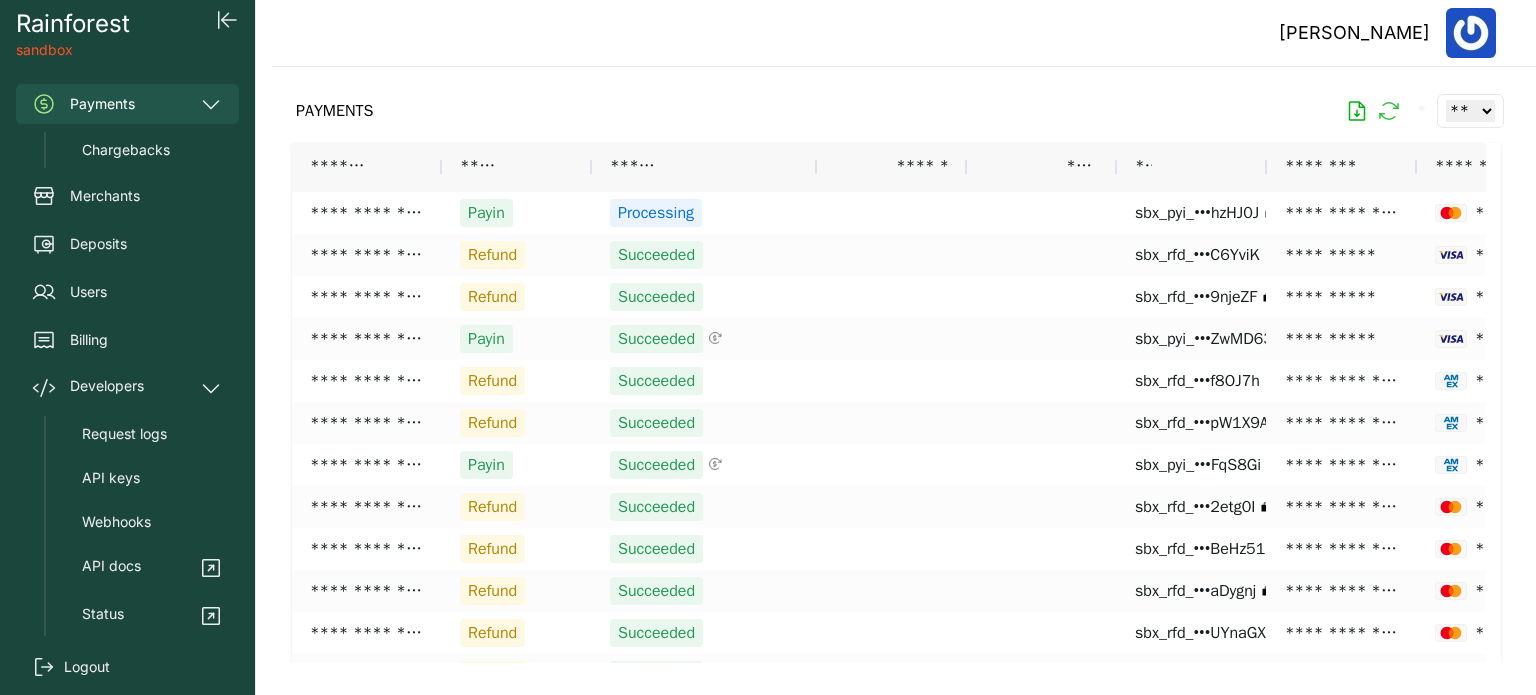 click 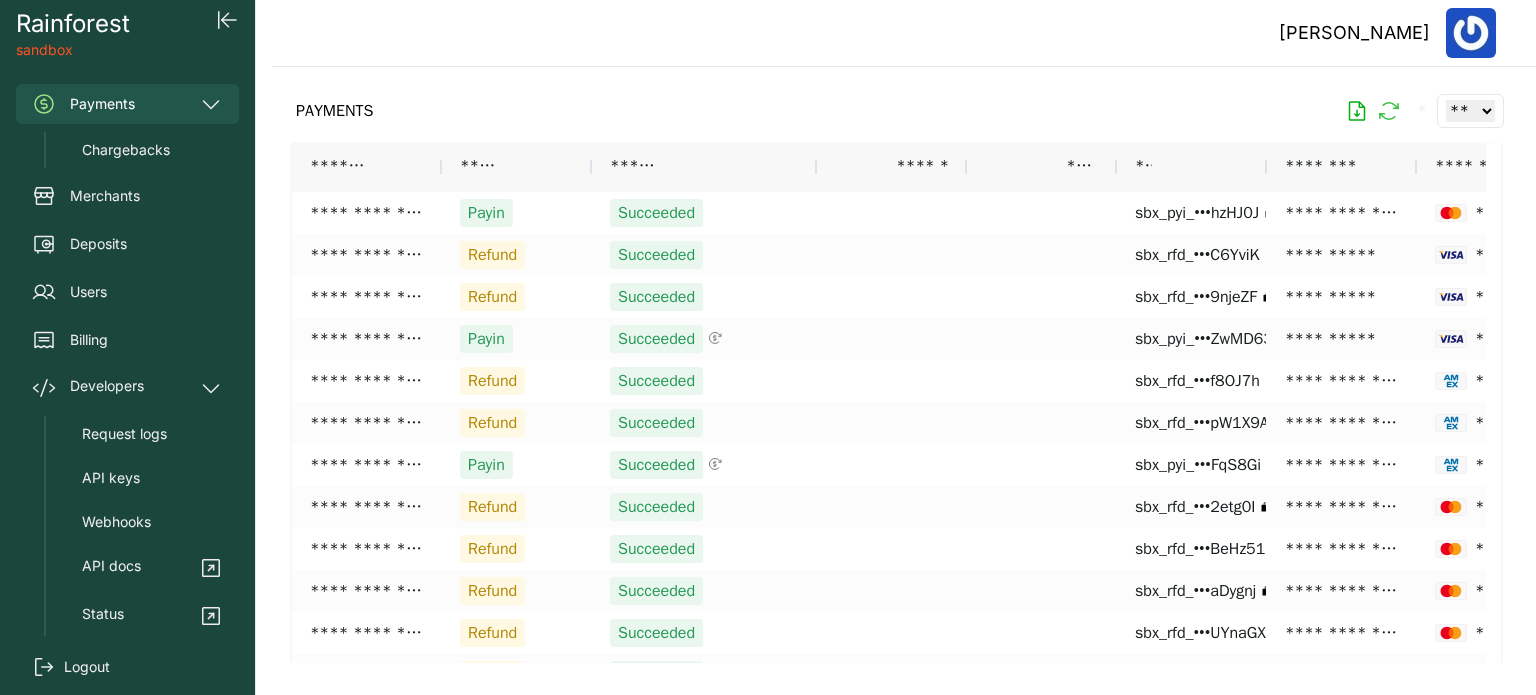 click 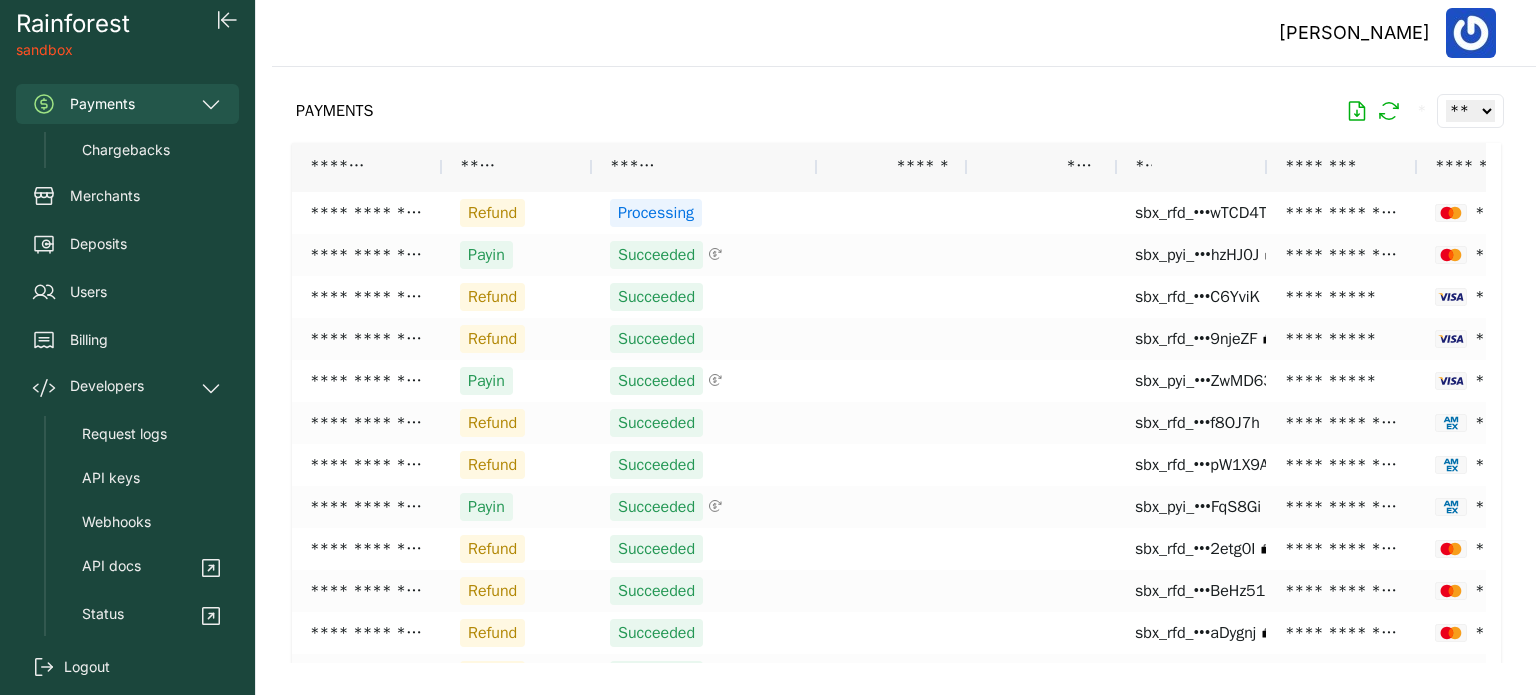 click on "* ** ** ** ***" at bounding box center (1423, 111) 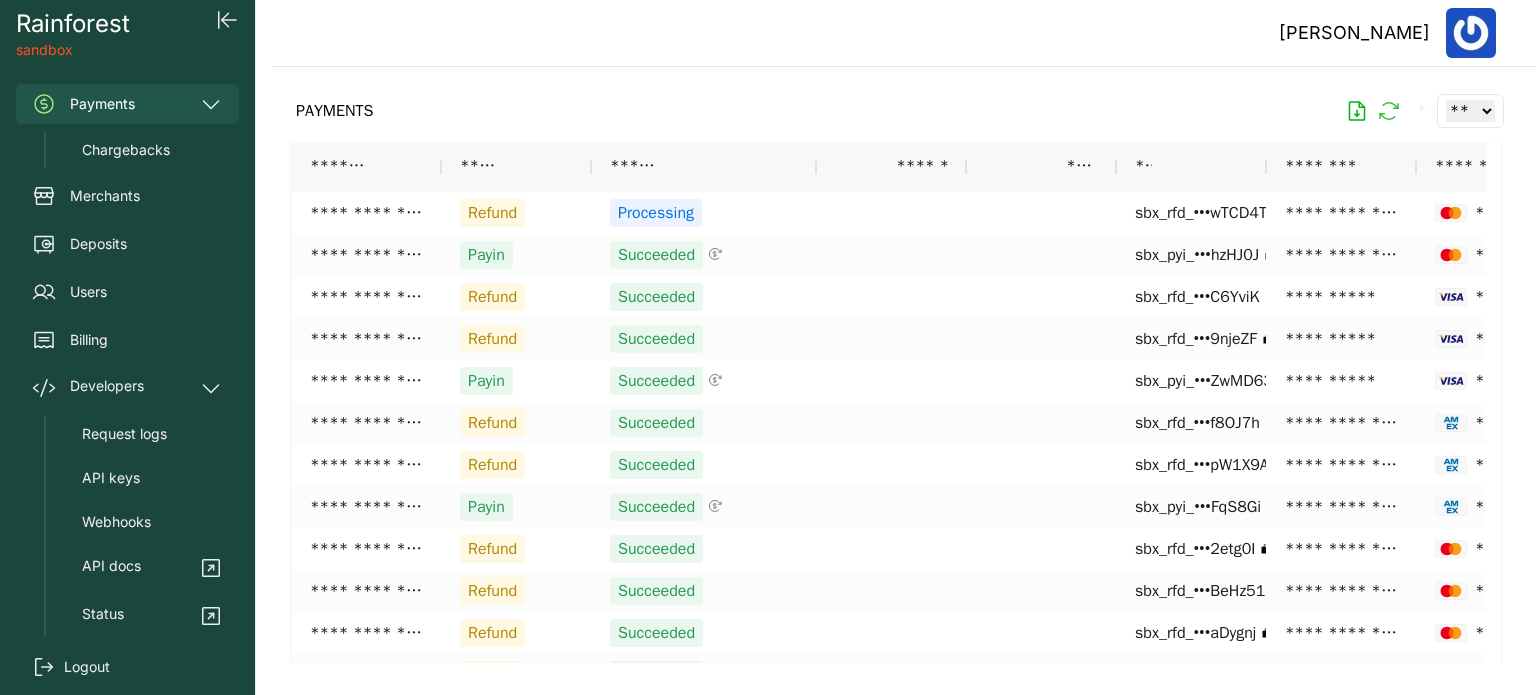 click 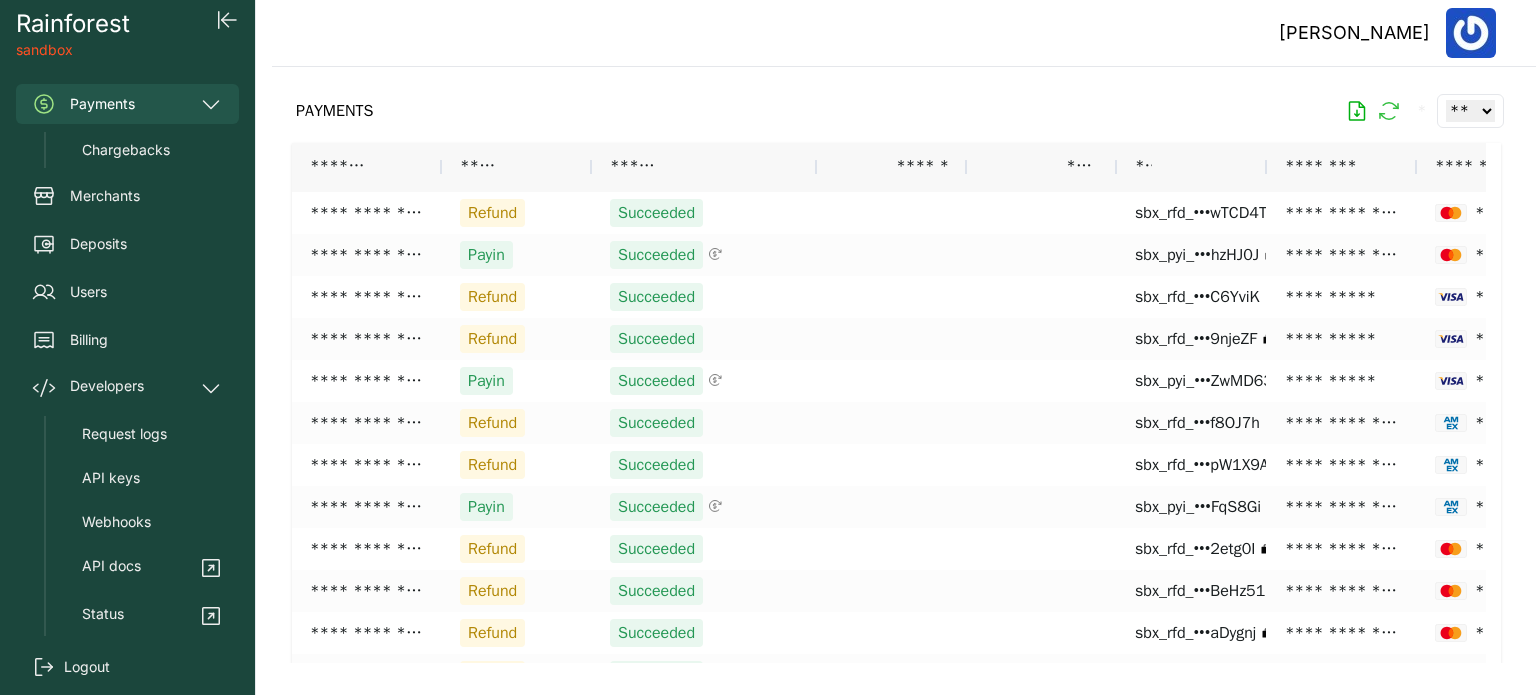 click 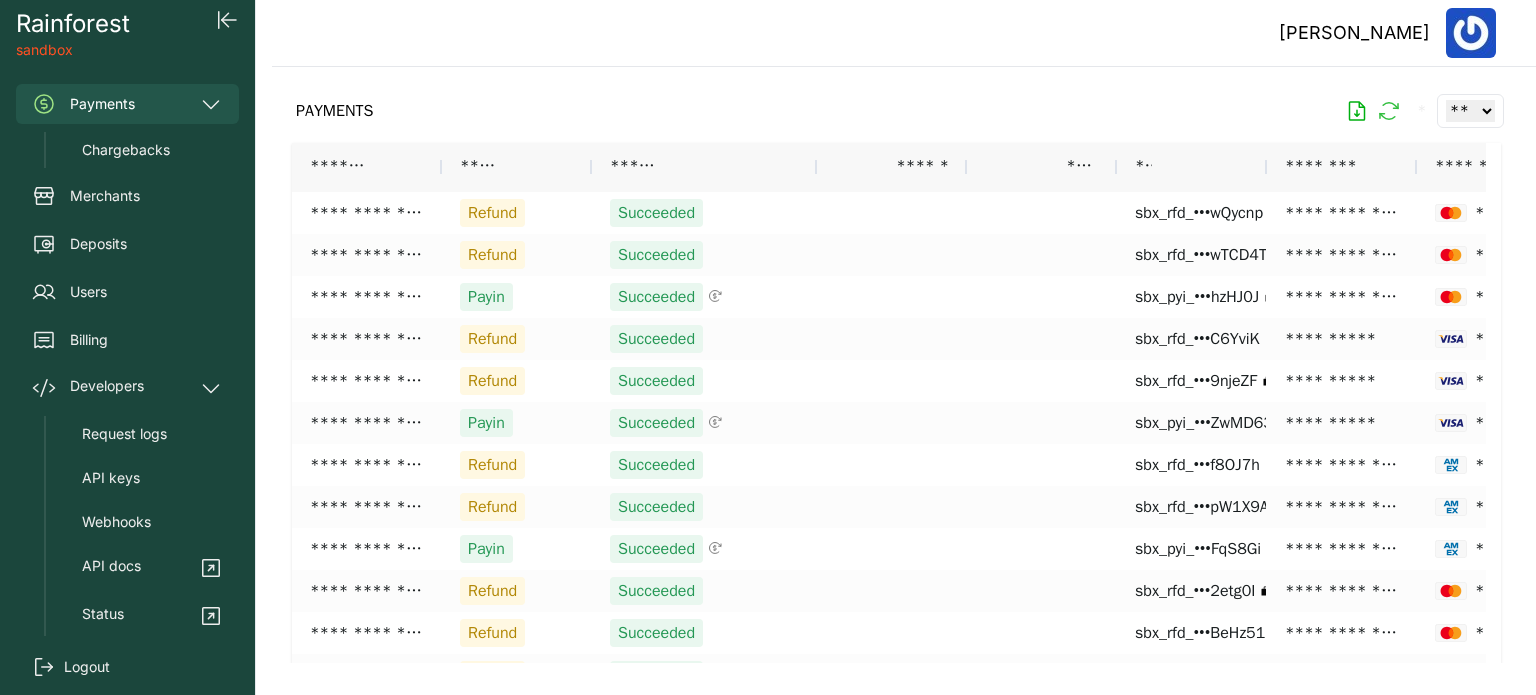 click 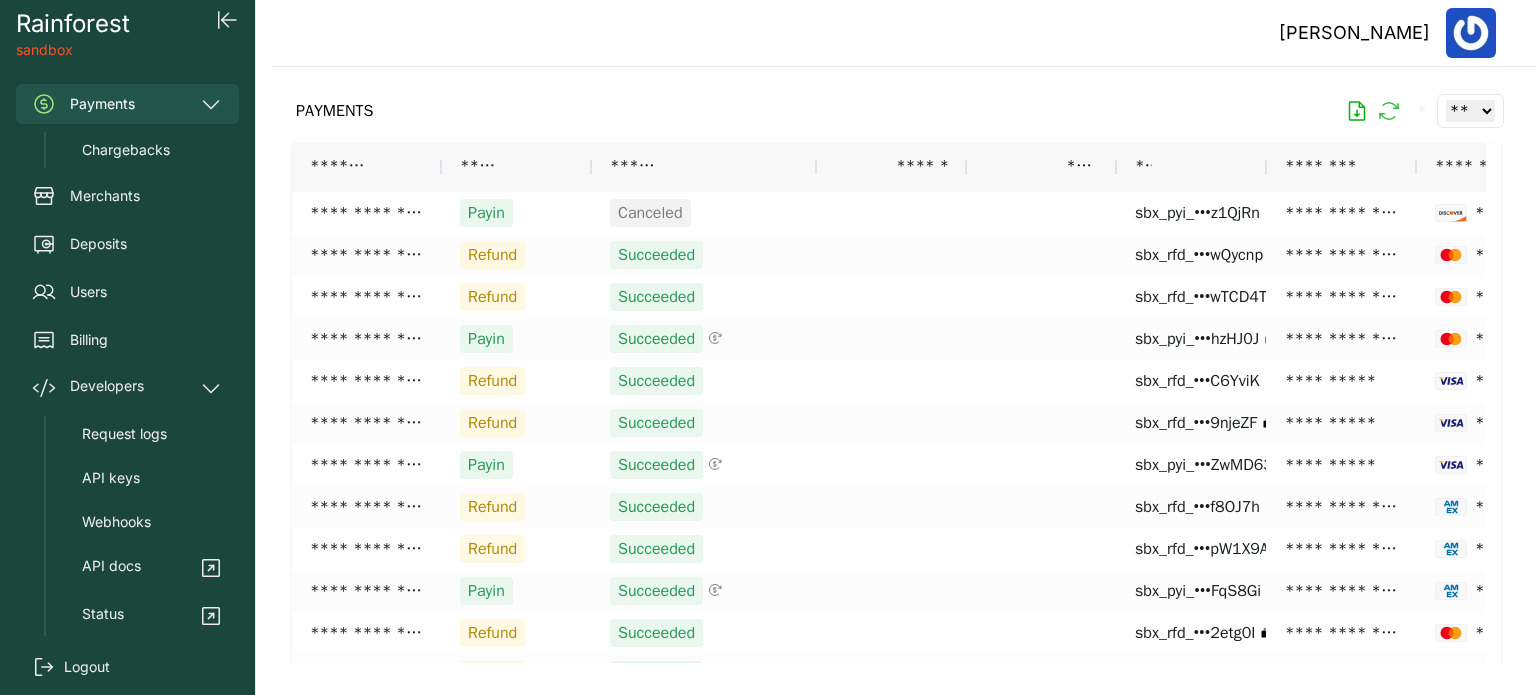 click 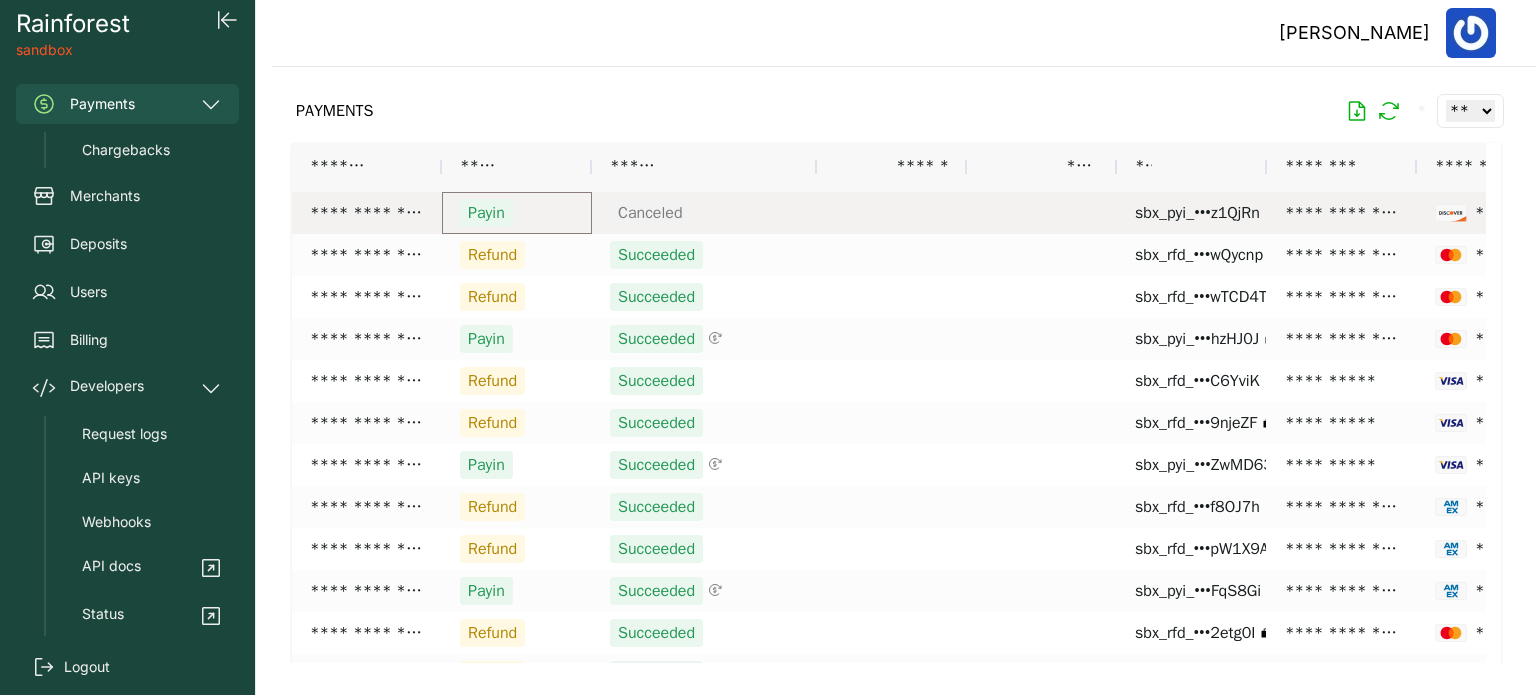 click on "Payin" at bounding box center (517, 213) 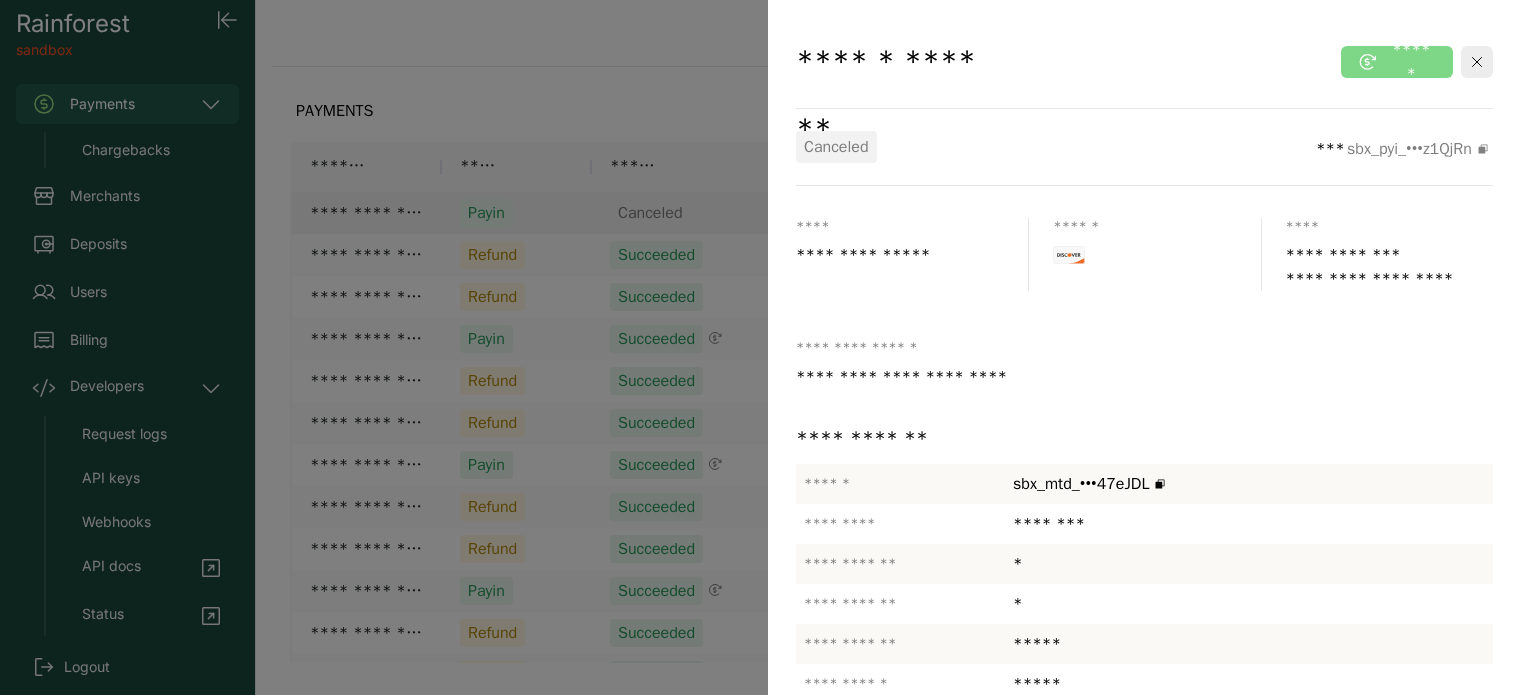 drag, startPoint x: 1044, startPoint y: 488, endPoint x: 1139, endPoint y: 487, distance: 95.005264 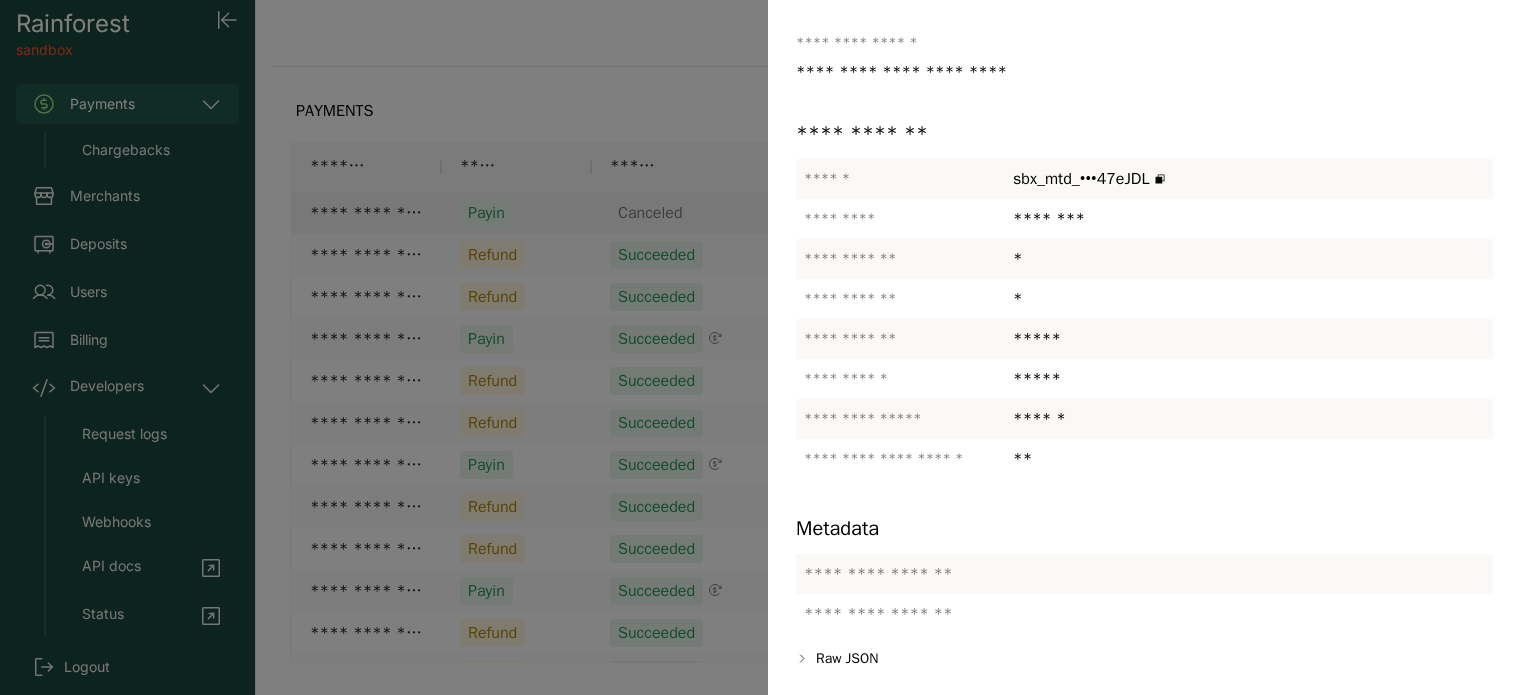 scroll, scrollTop: 0, scrollLeft: 0, axis: both 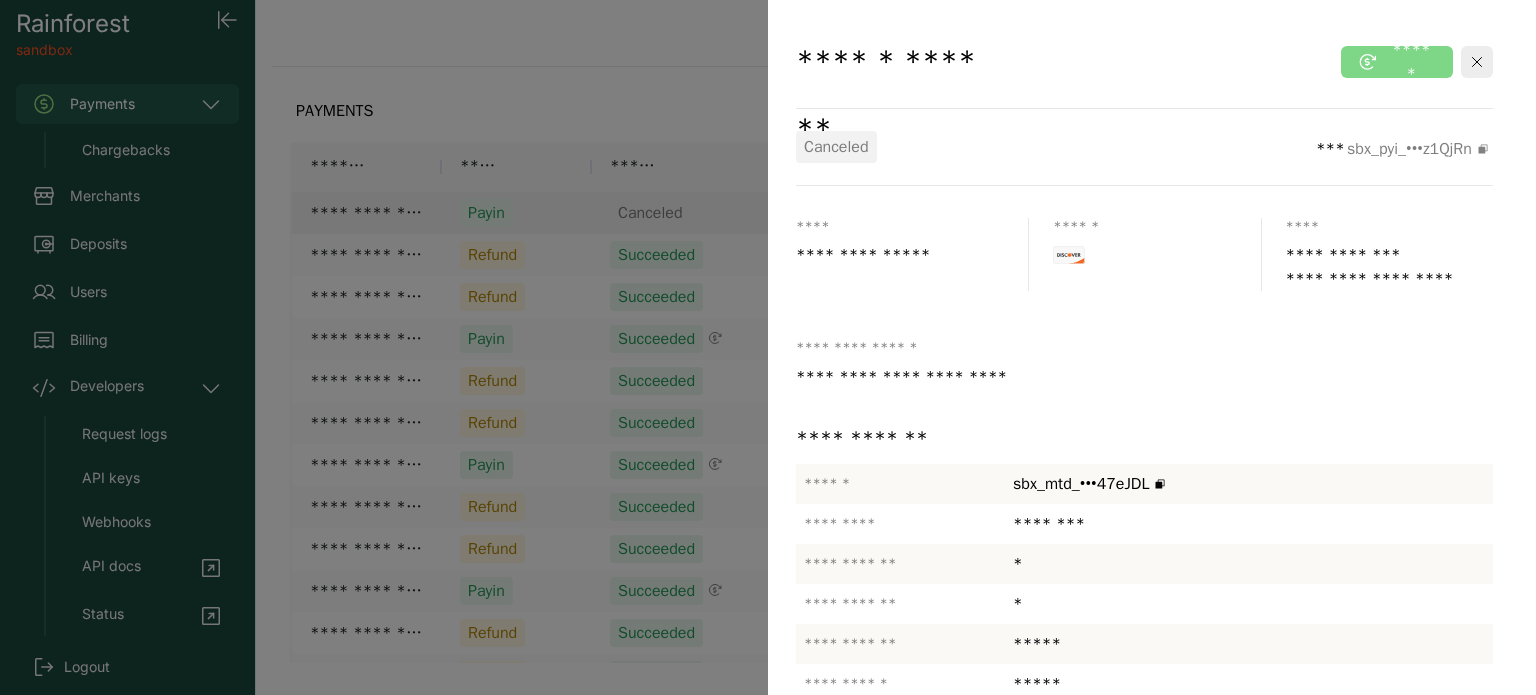 drag, startPoint x: 1476, startPoint y: 65, endPoint x: 1456, endPoint y: 76, distance: 22.825424 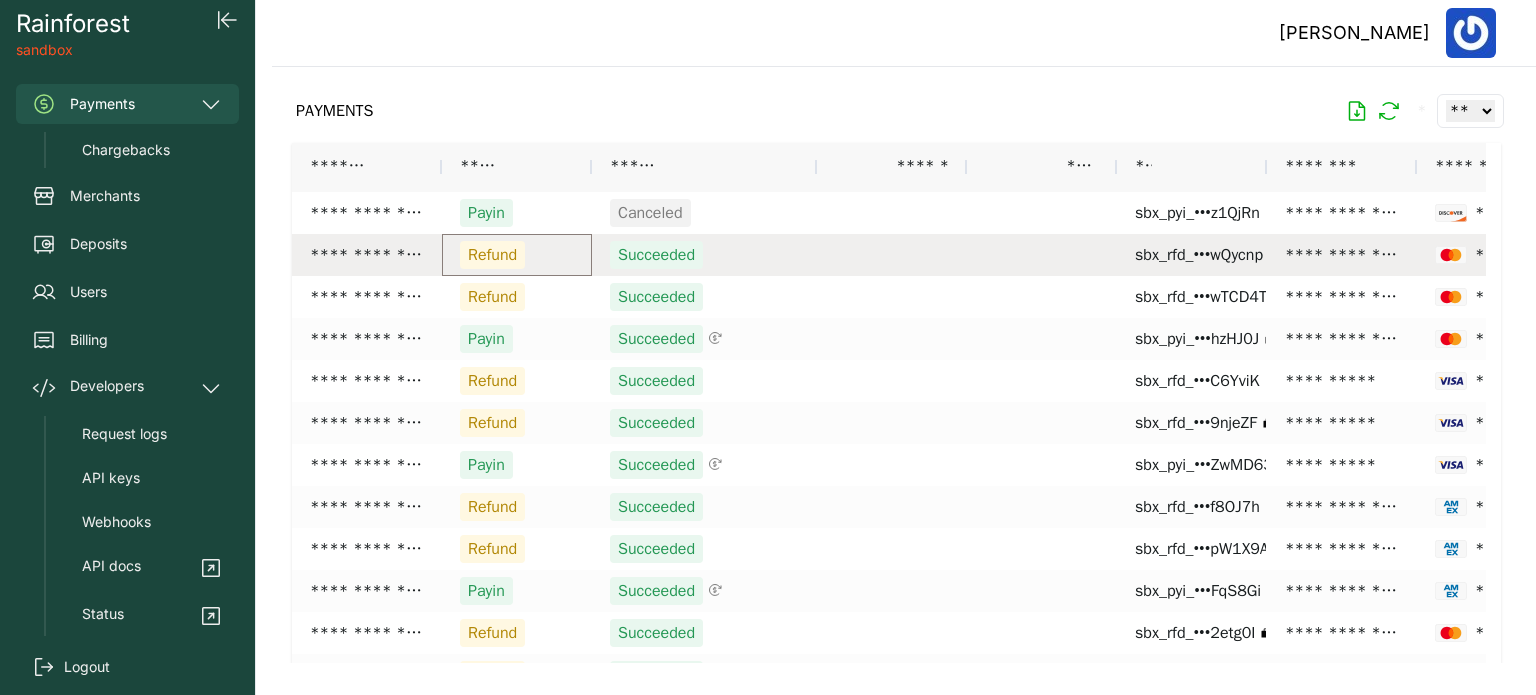click on "Refund" at bounding box center (517, 255) 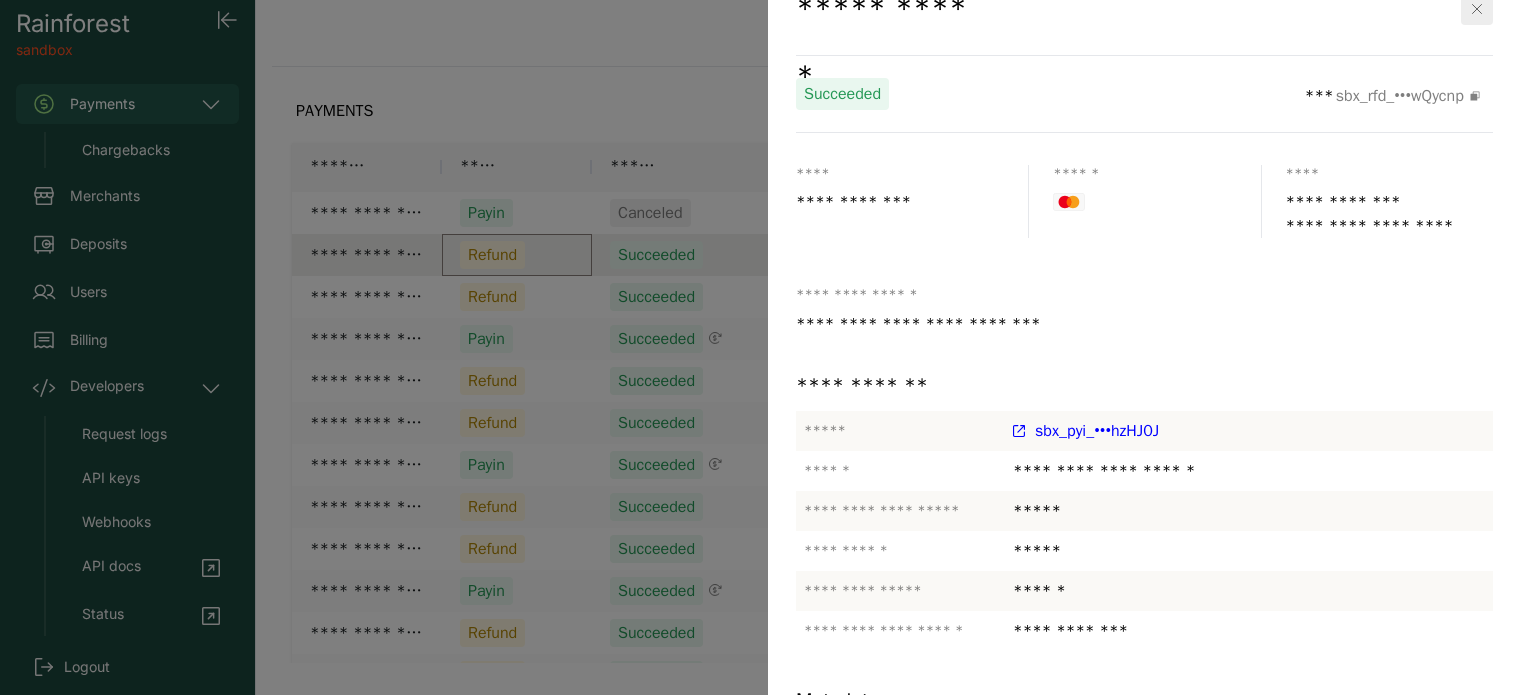 scroll, scrollTop: 0, scrollLeft: 0, axis: both 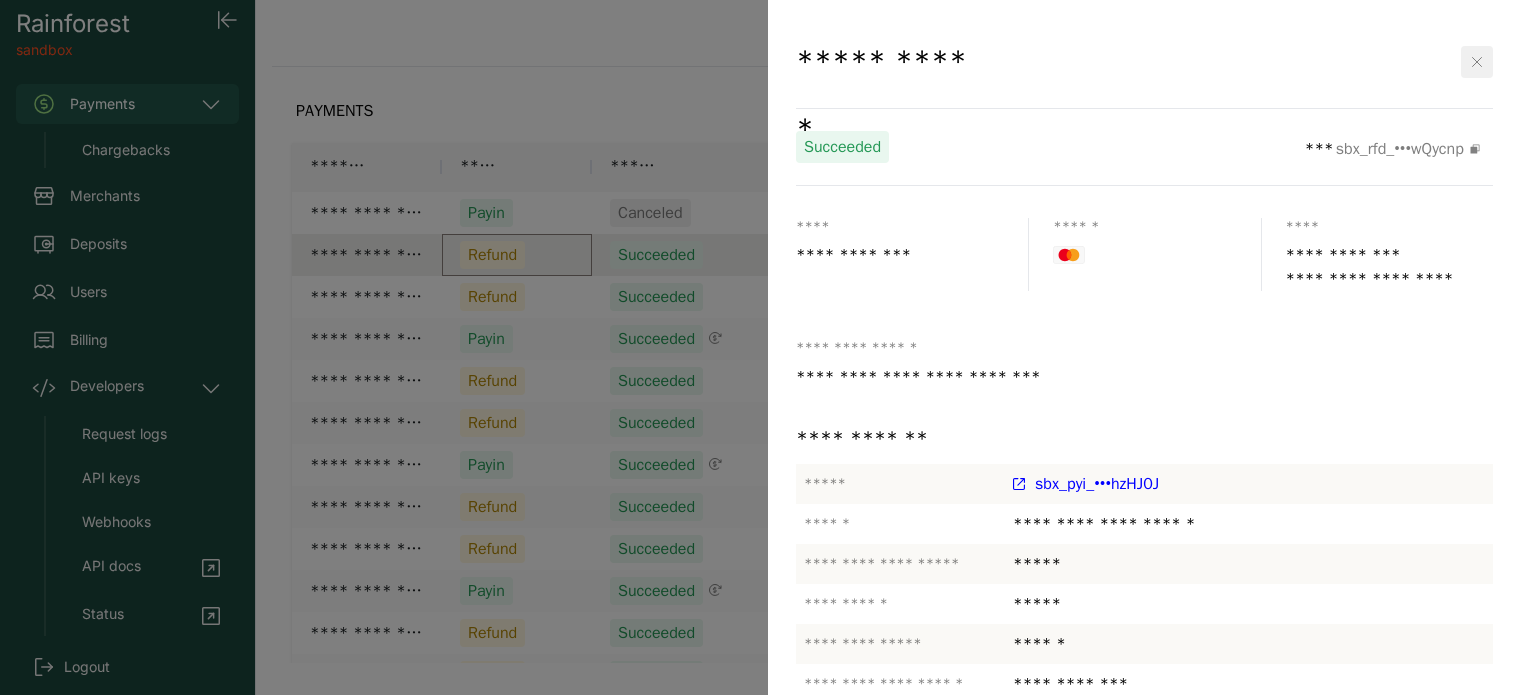 click 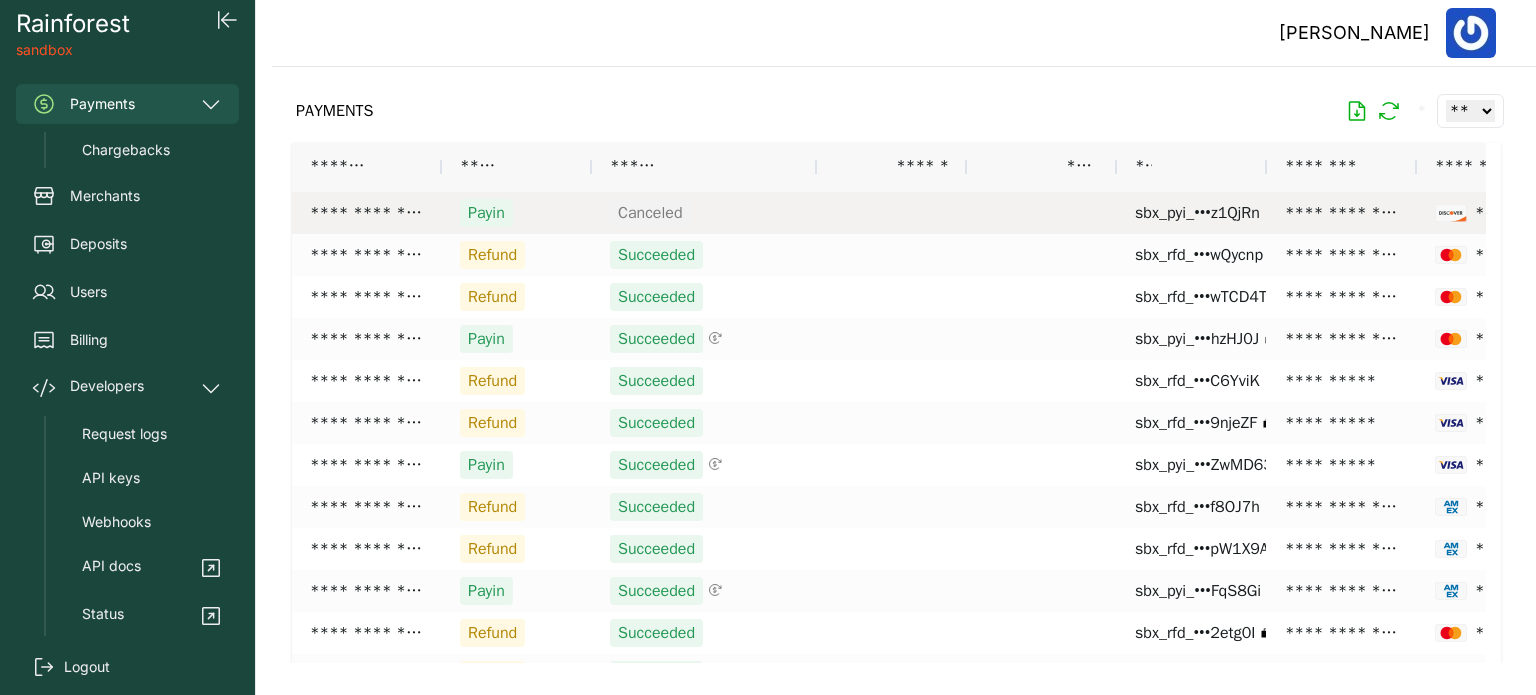 click on "Payin" at bounding box center [517, 213] 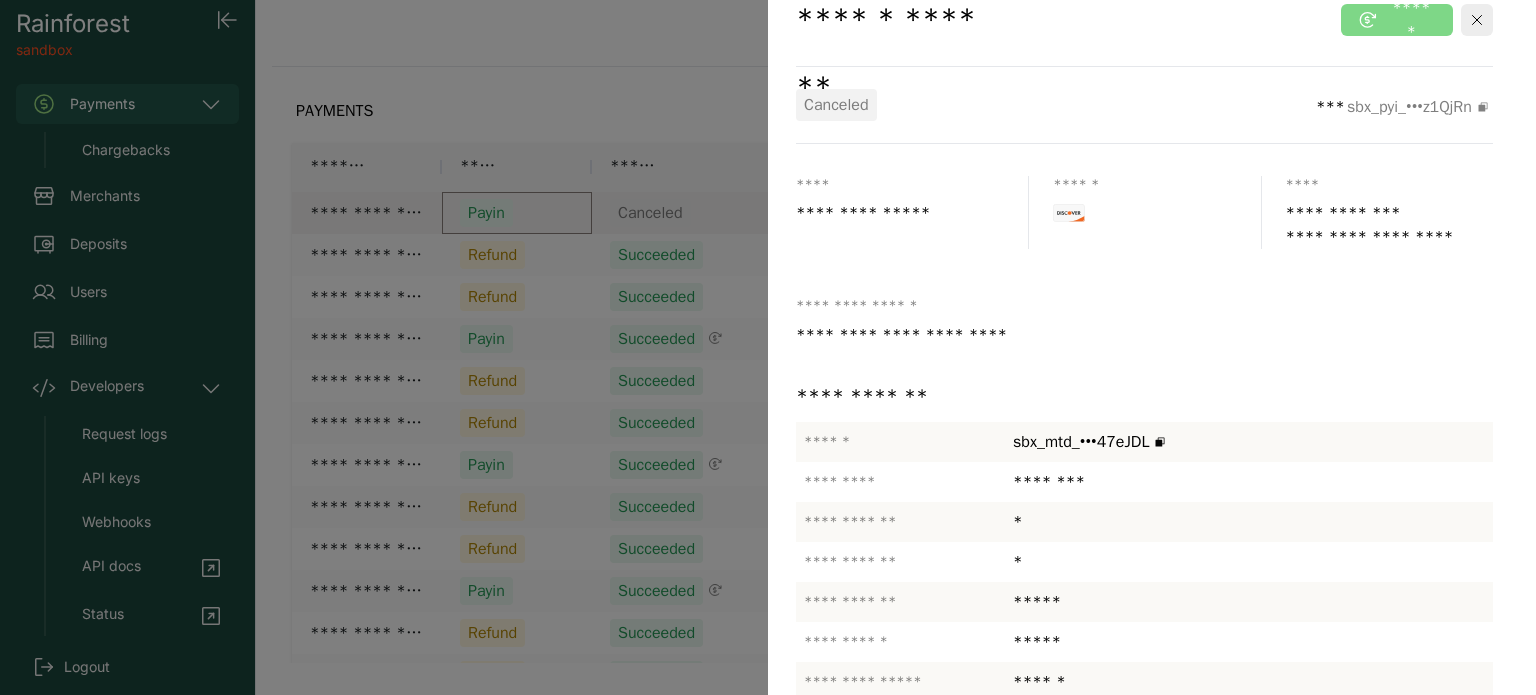 scroll, scrollTop: 0, scrollLeft: 0, axis: both 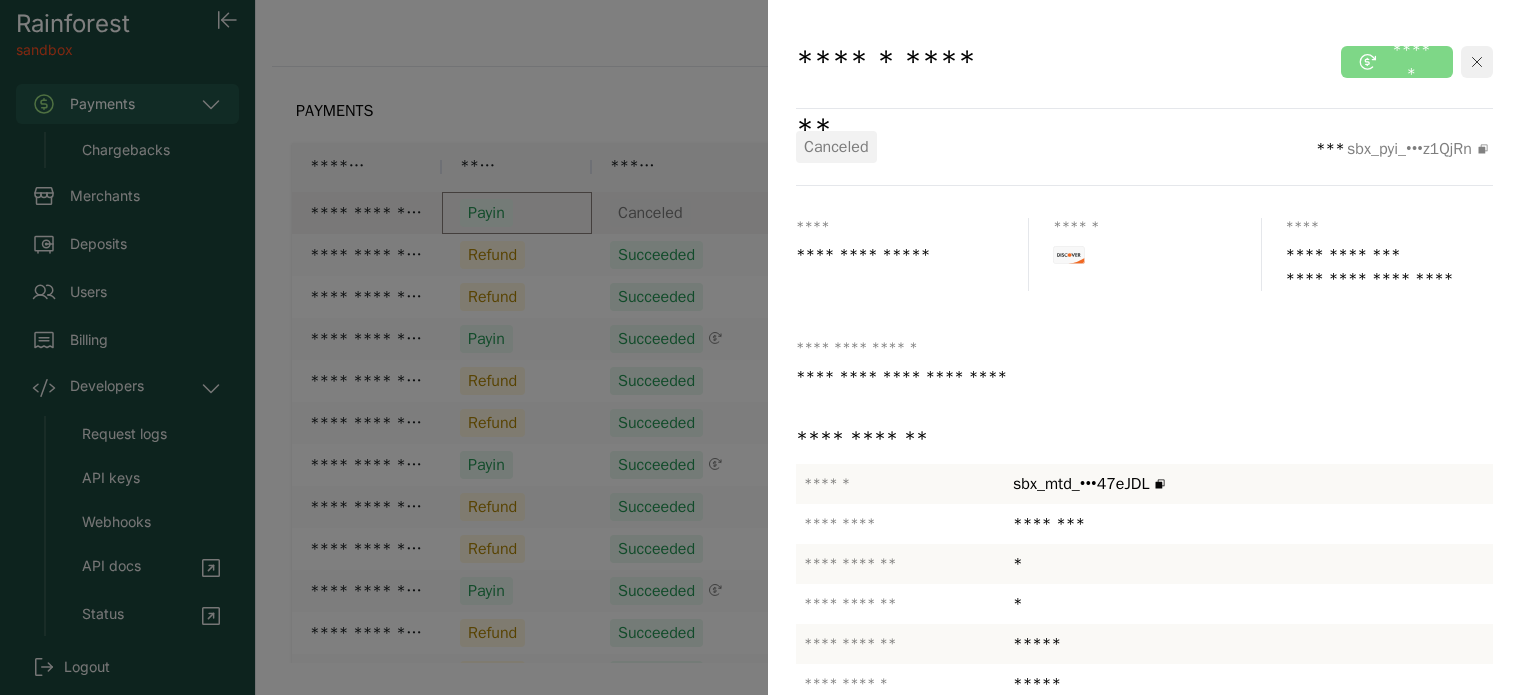 click 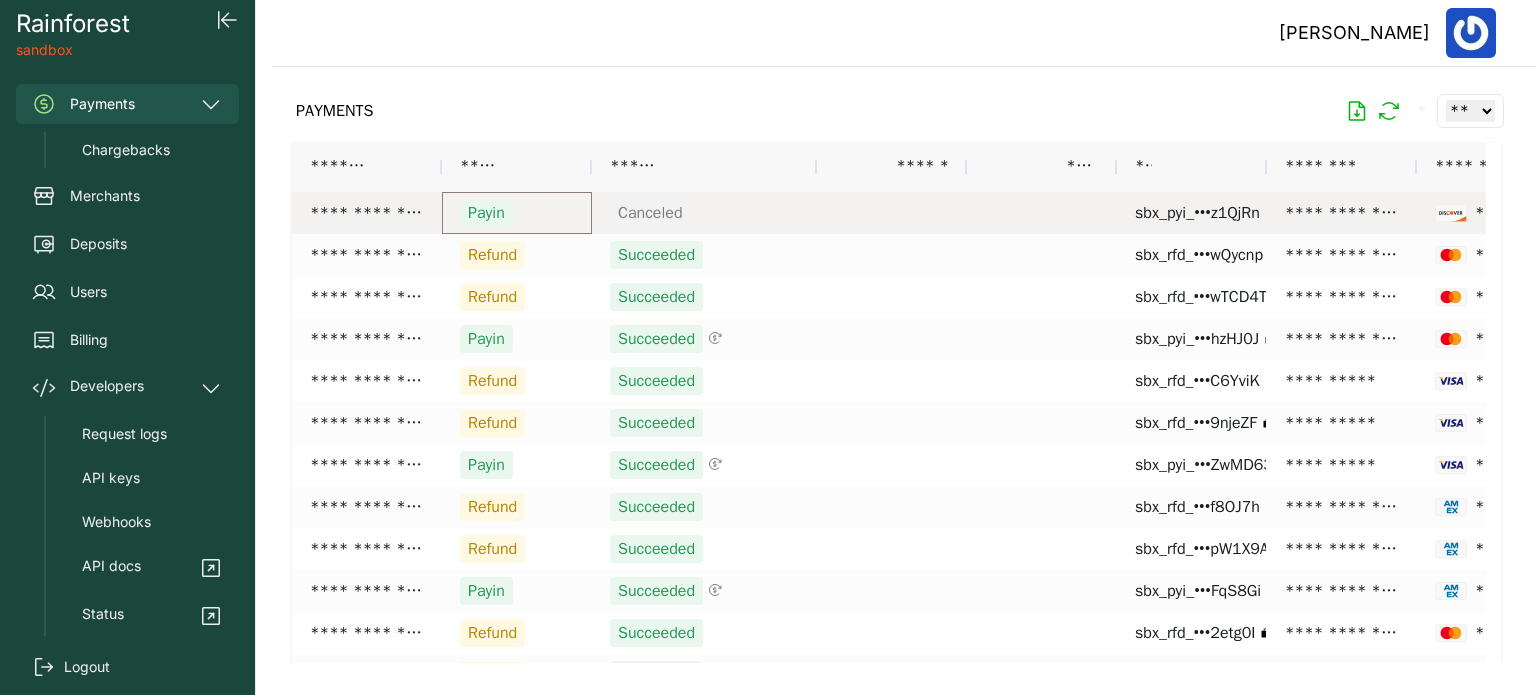 click on "Payin" at bounding box center [486, 213] 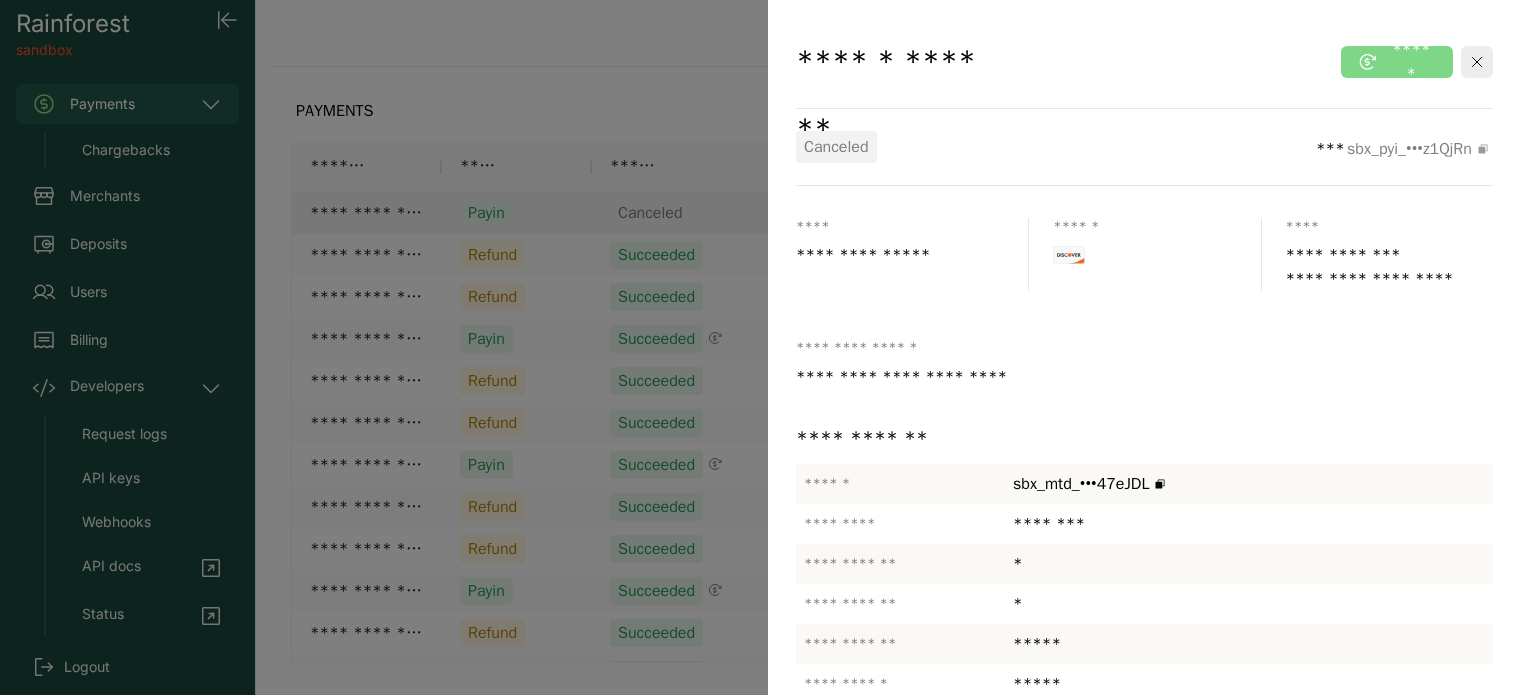 click 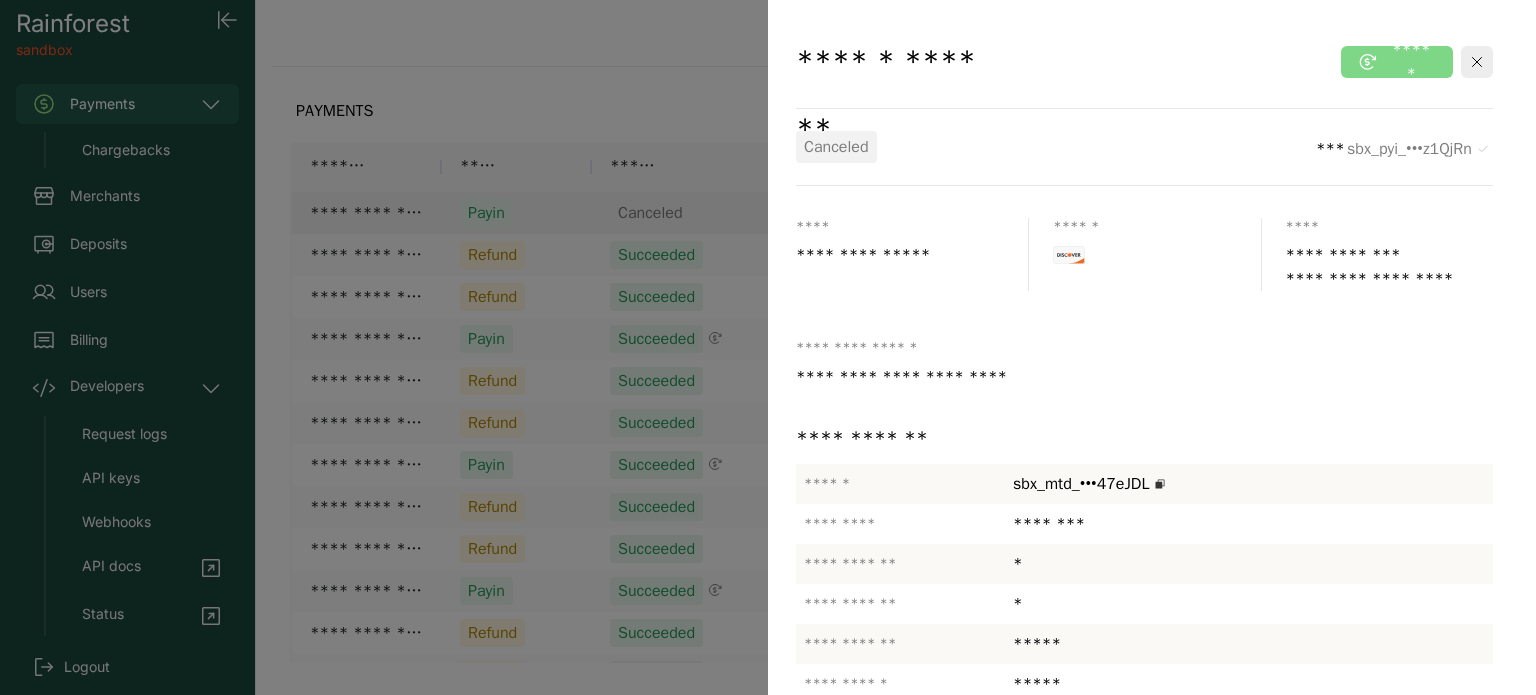 click 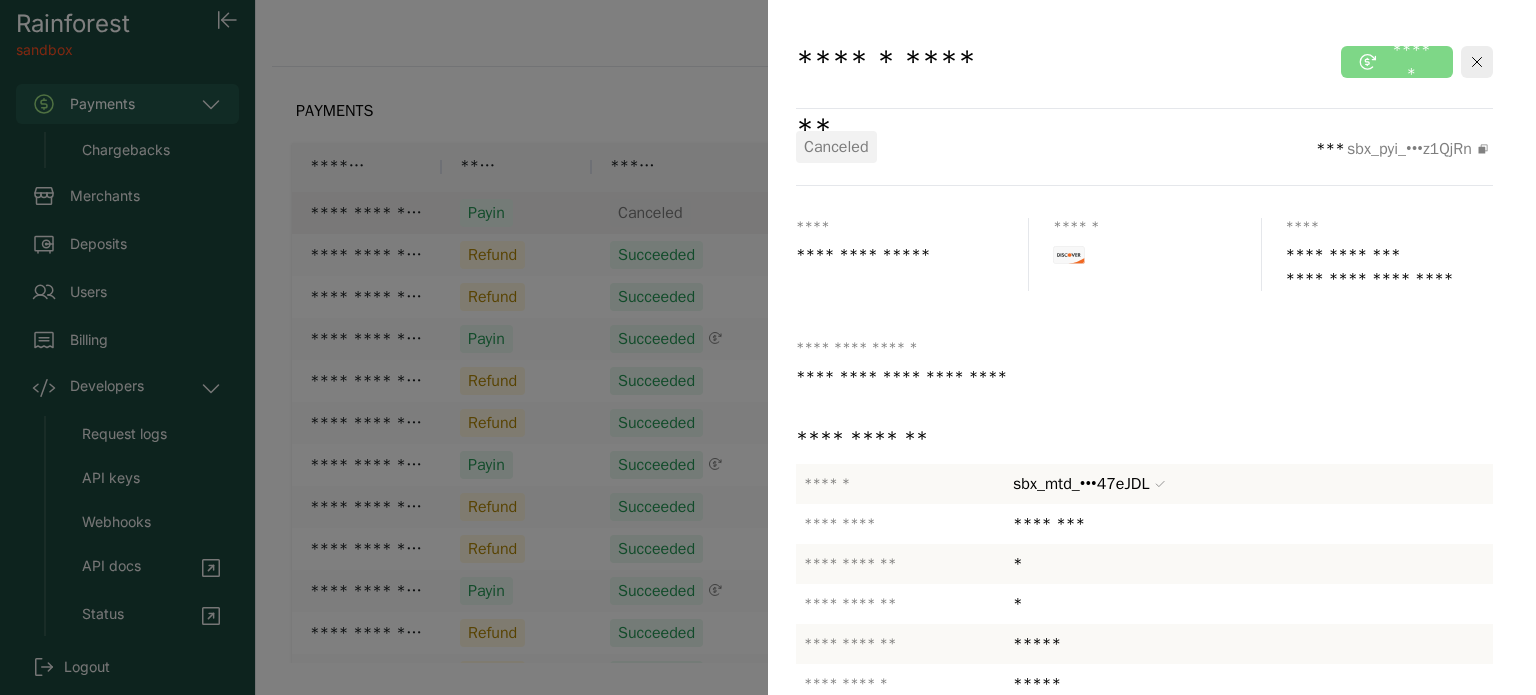 click on "sbx_mtd_•••47eJDL" at bounding box center (1081, 484) 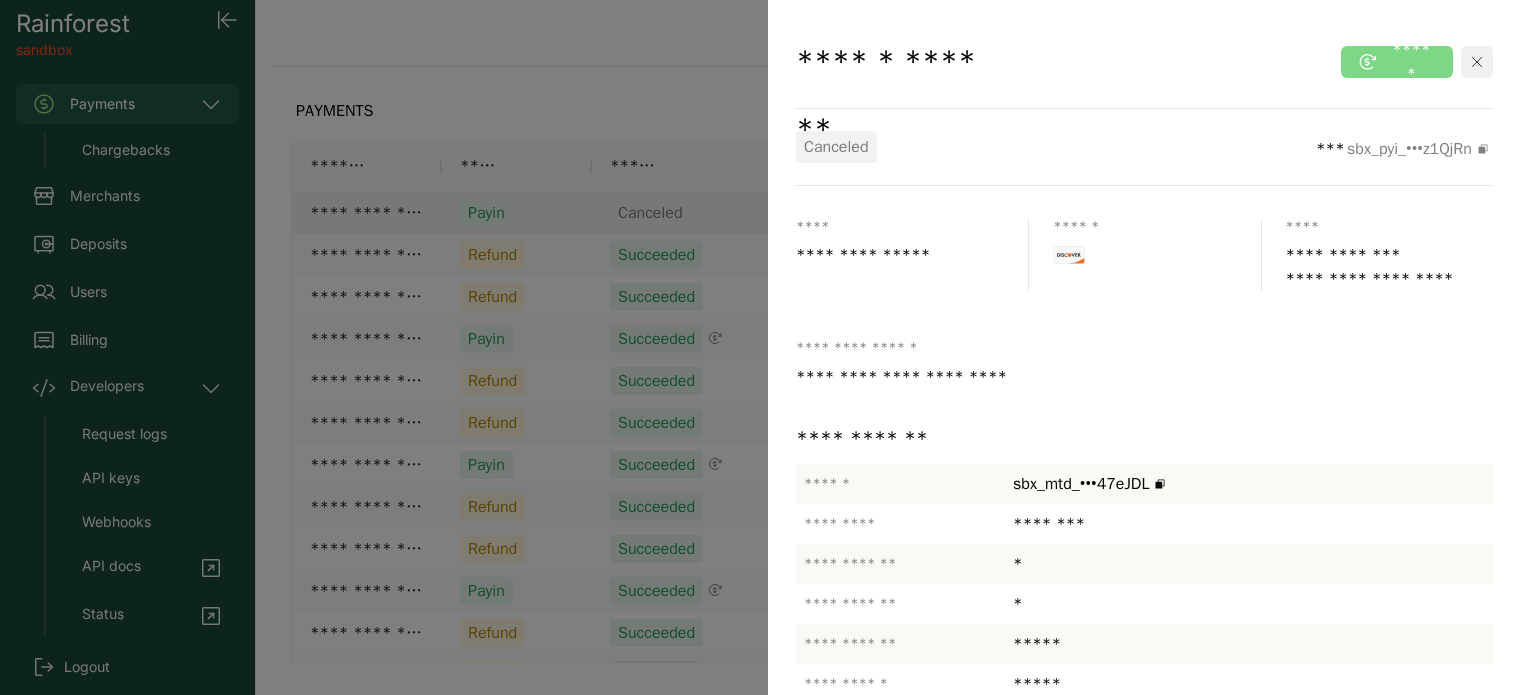 click 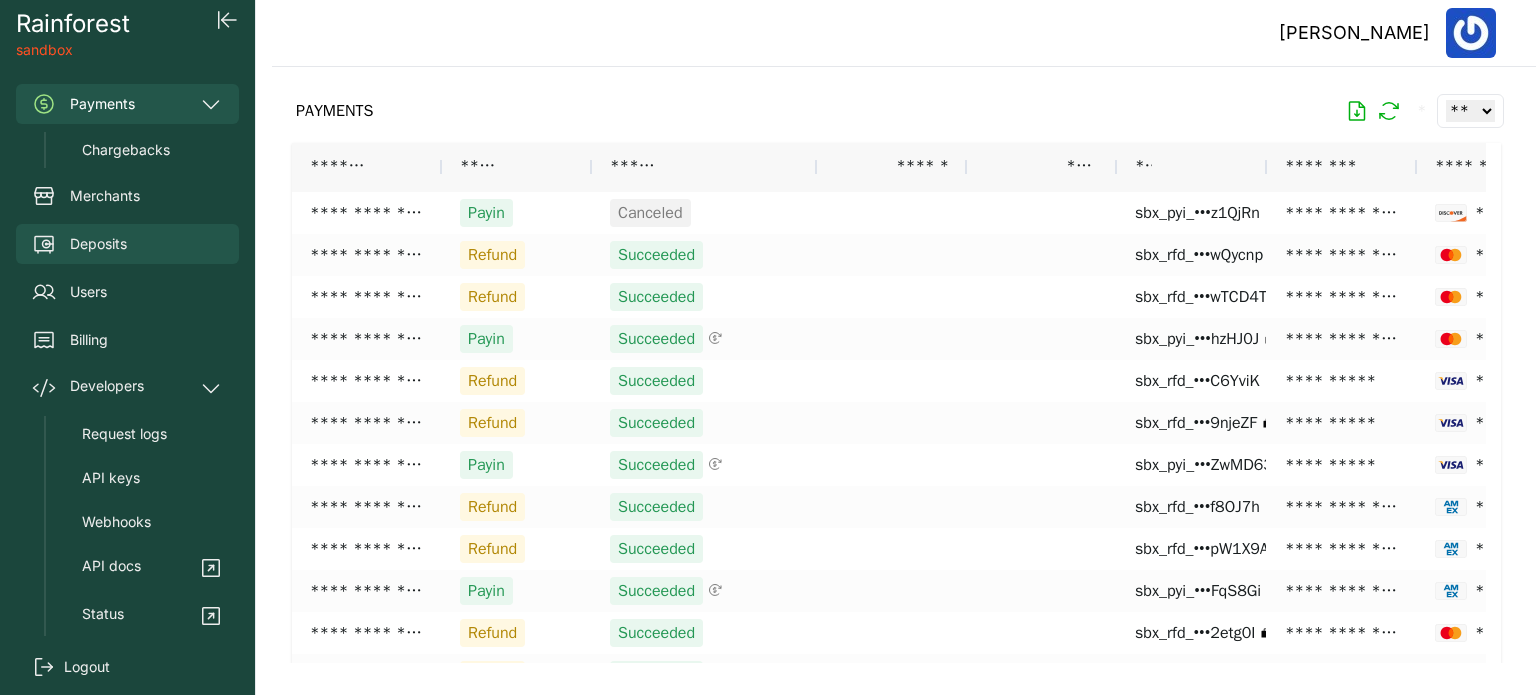click on "Deposits" at bounding box center (98, 244) 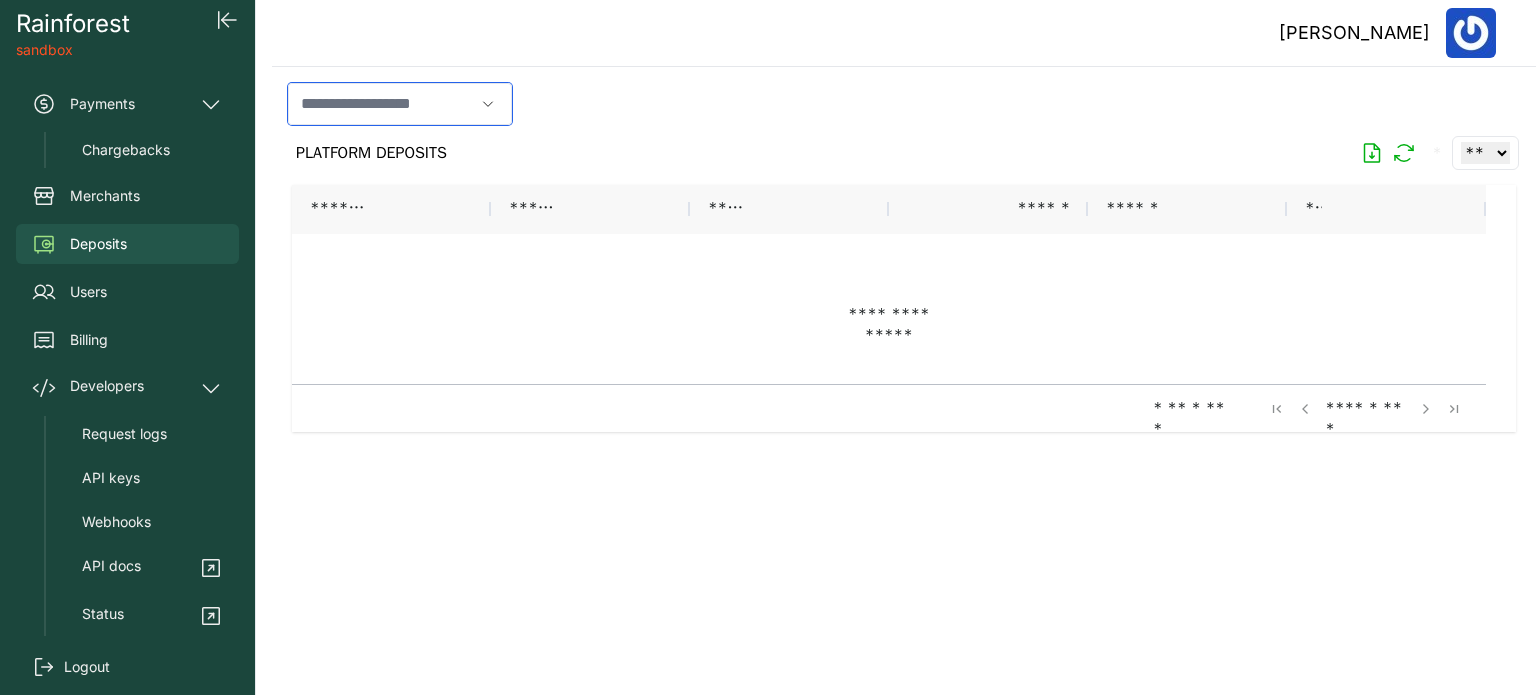 click at bounding box center (381, 104) 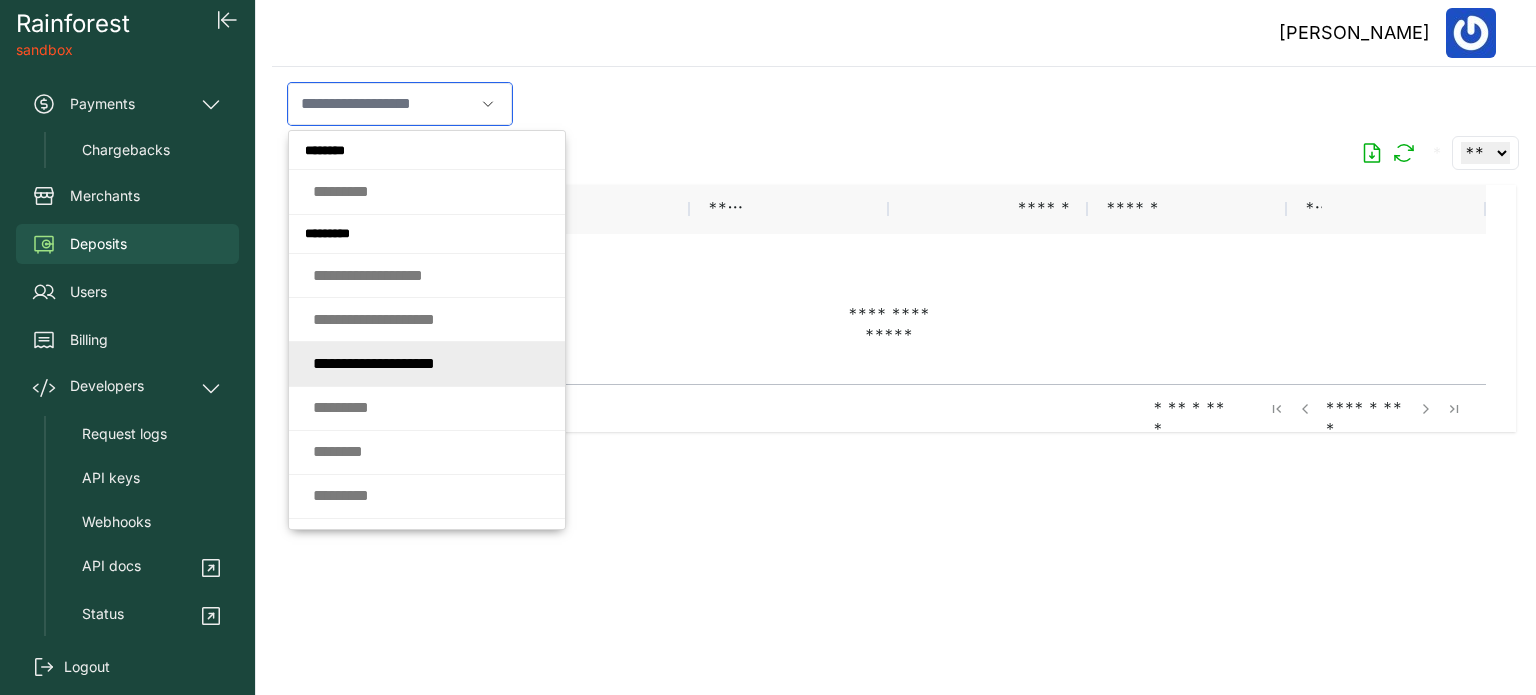 click on "* * * * * * * * *   * * * * * * * *   *" at bounding box center (374, 363) 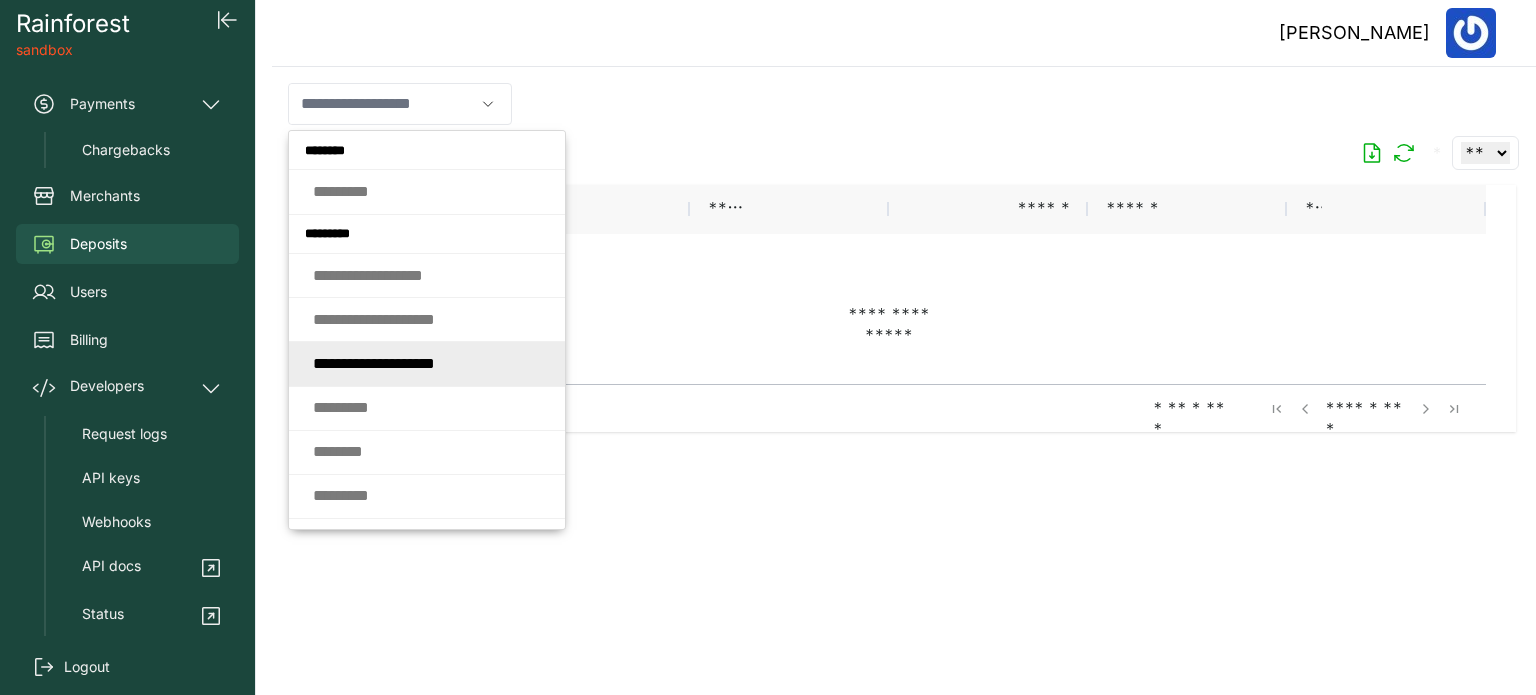 type on "**********" 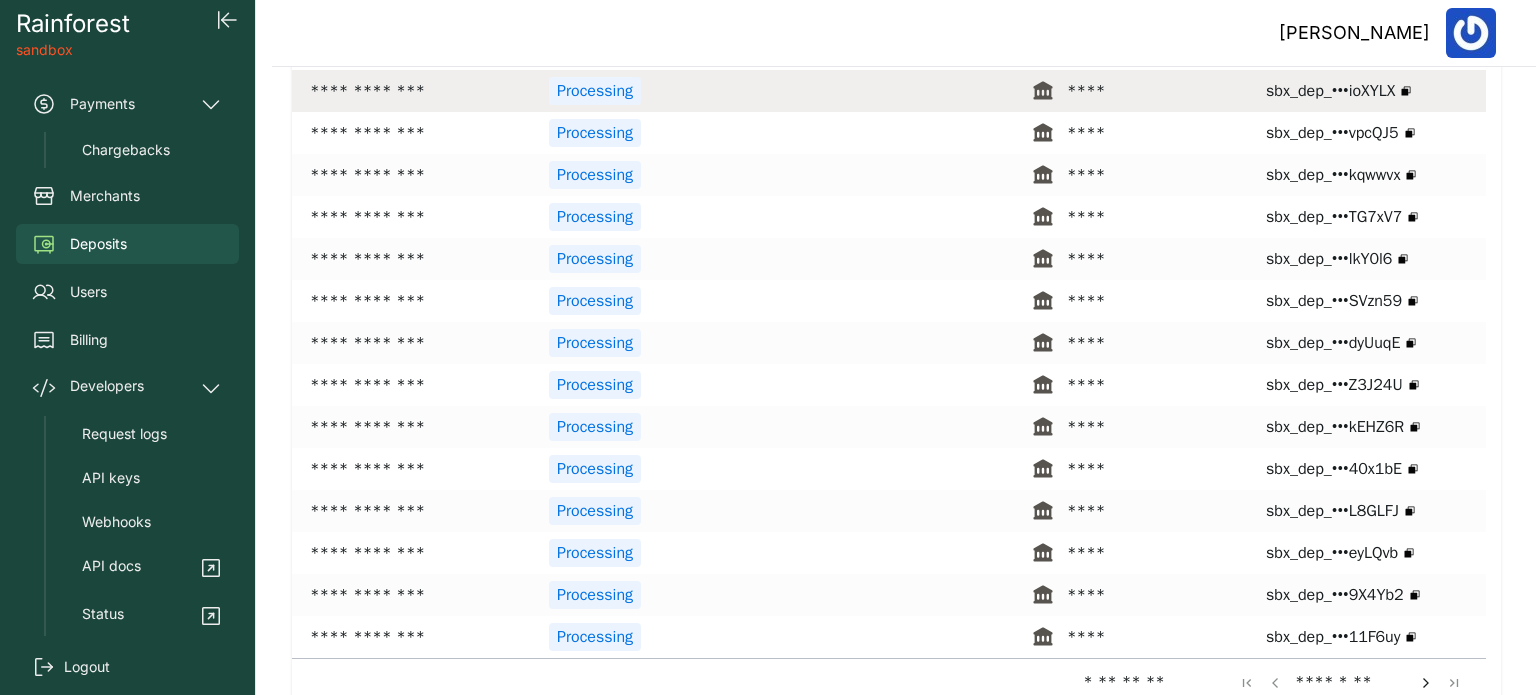 scroll, scrollTop: 216, scrollLeft: 0, axis: vertical 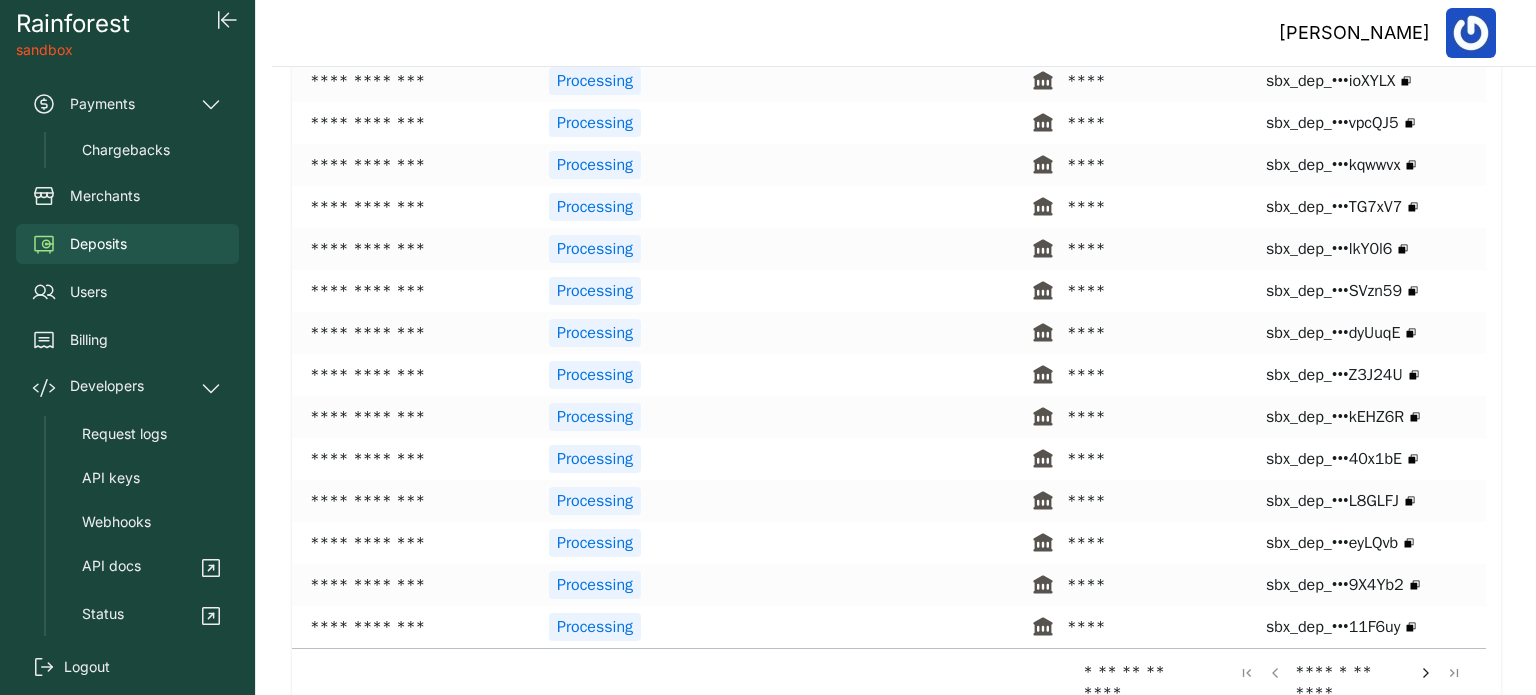 click at bounding box center (1426, 673) 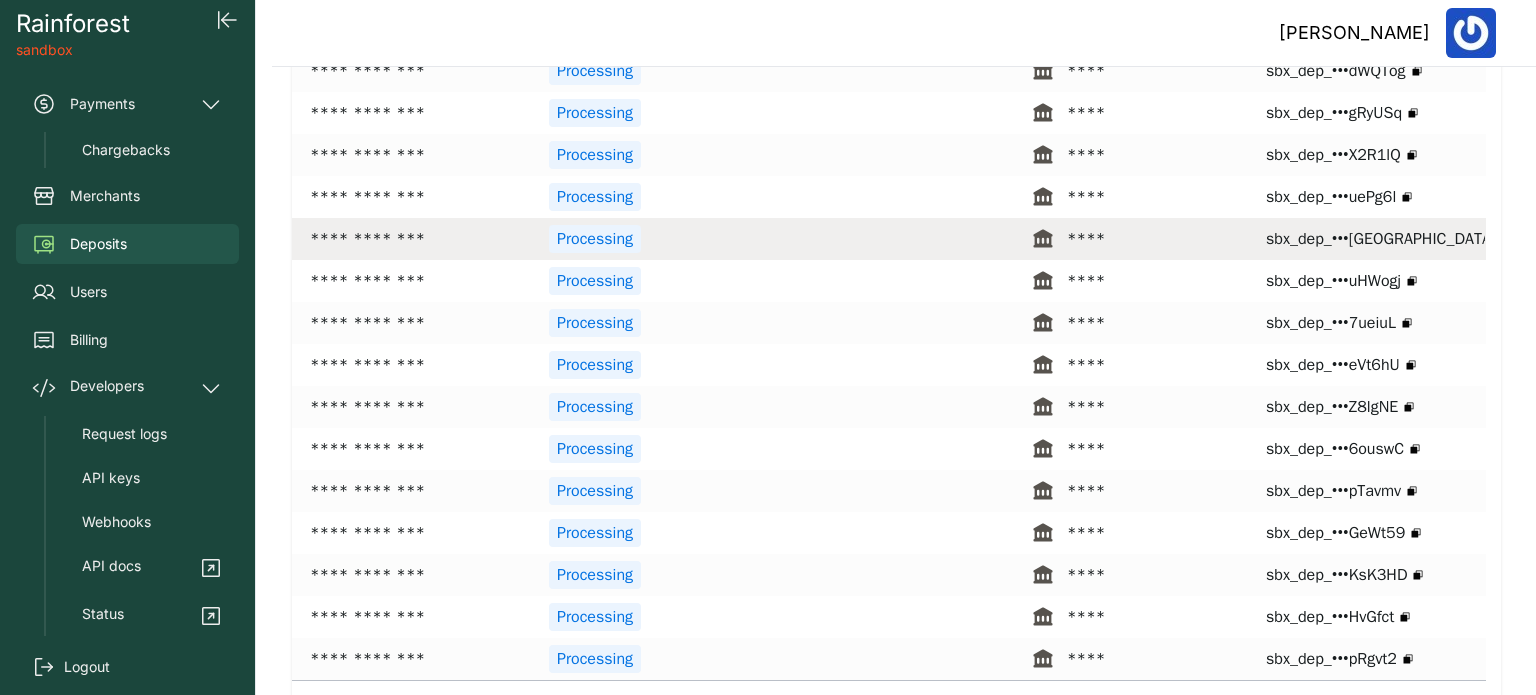 scroll, scrollTop: 216, scrollLeft: 0, axis: vertical 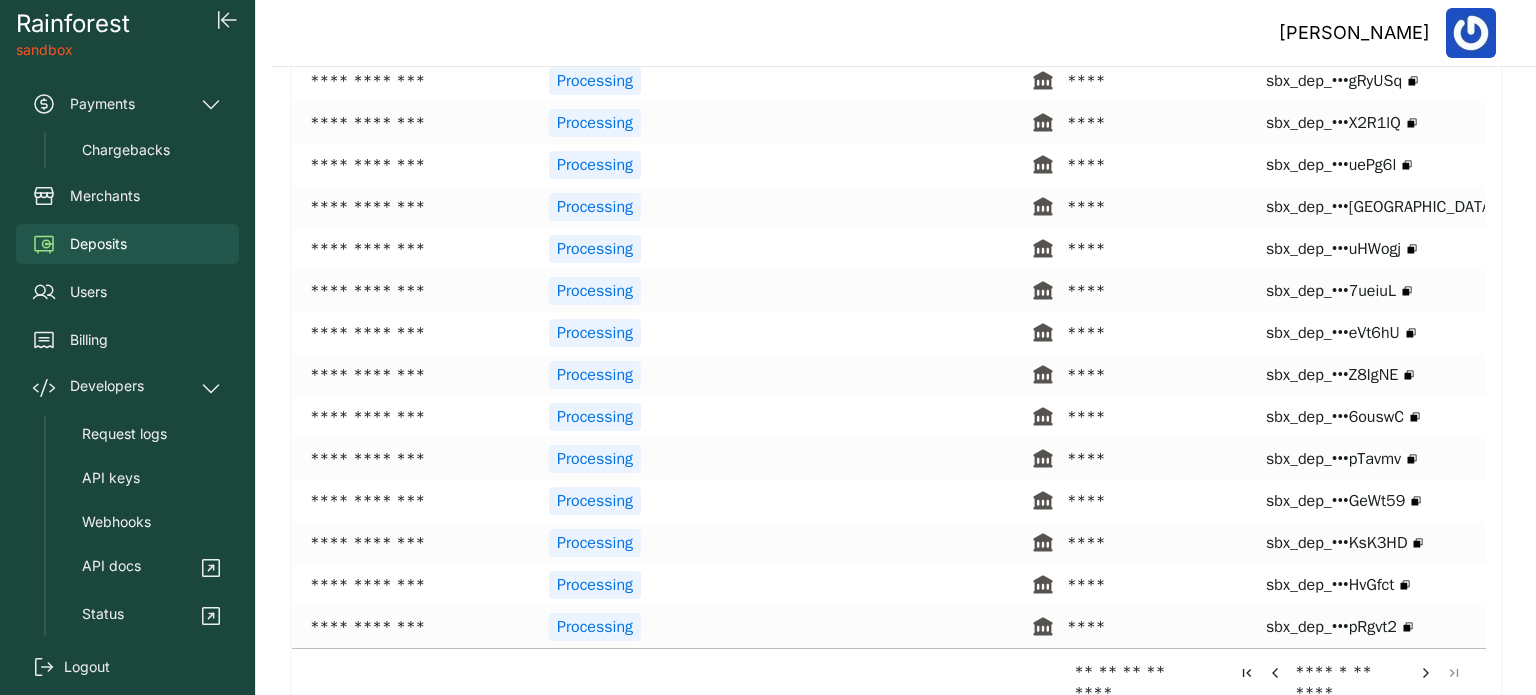 click at bounding box center (1426, 673) 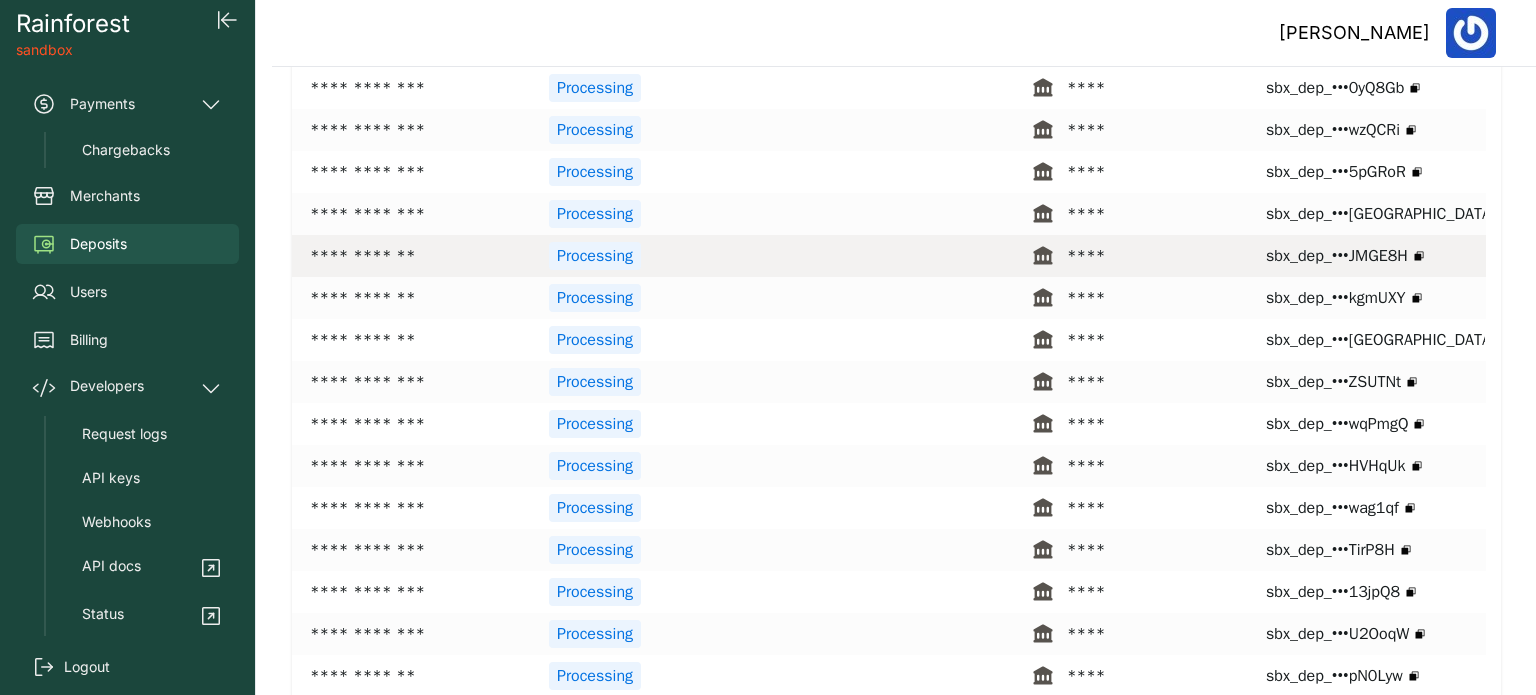 scroll, scrollTop: 216, scrollLeft: 0, axis: vertical 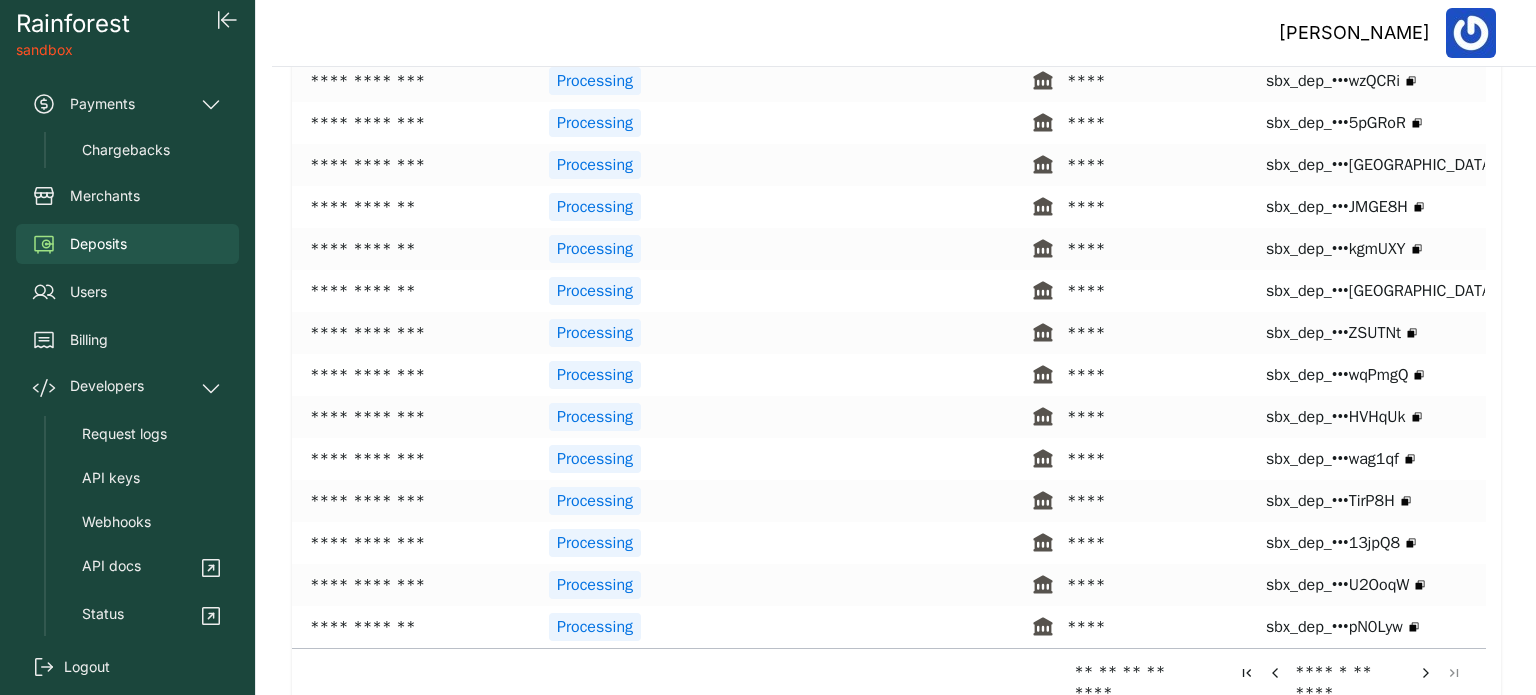 click at bounding box center [1426, 673] 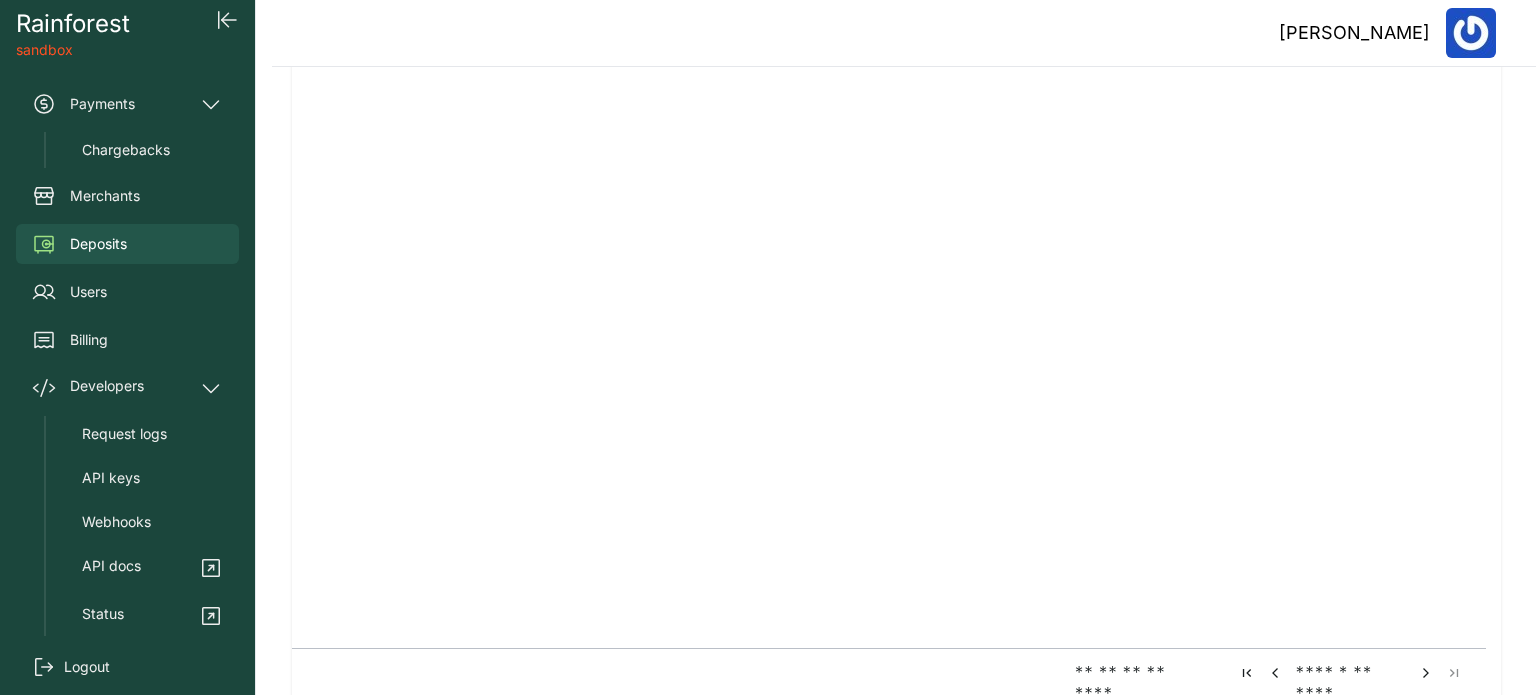 scroll, scrollTop: 41, scrollLeft: 0, axis: vertical 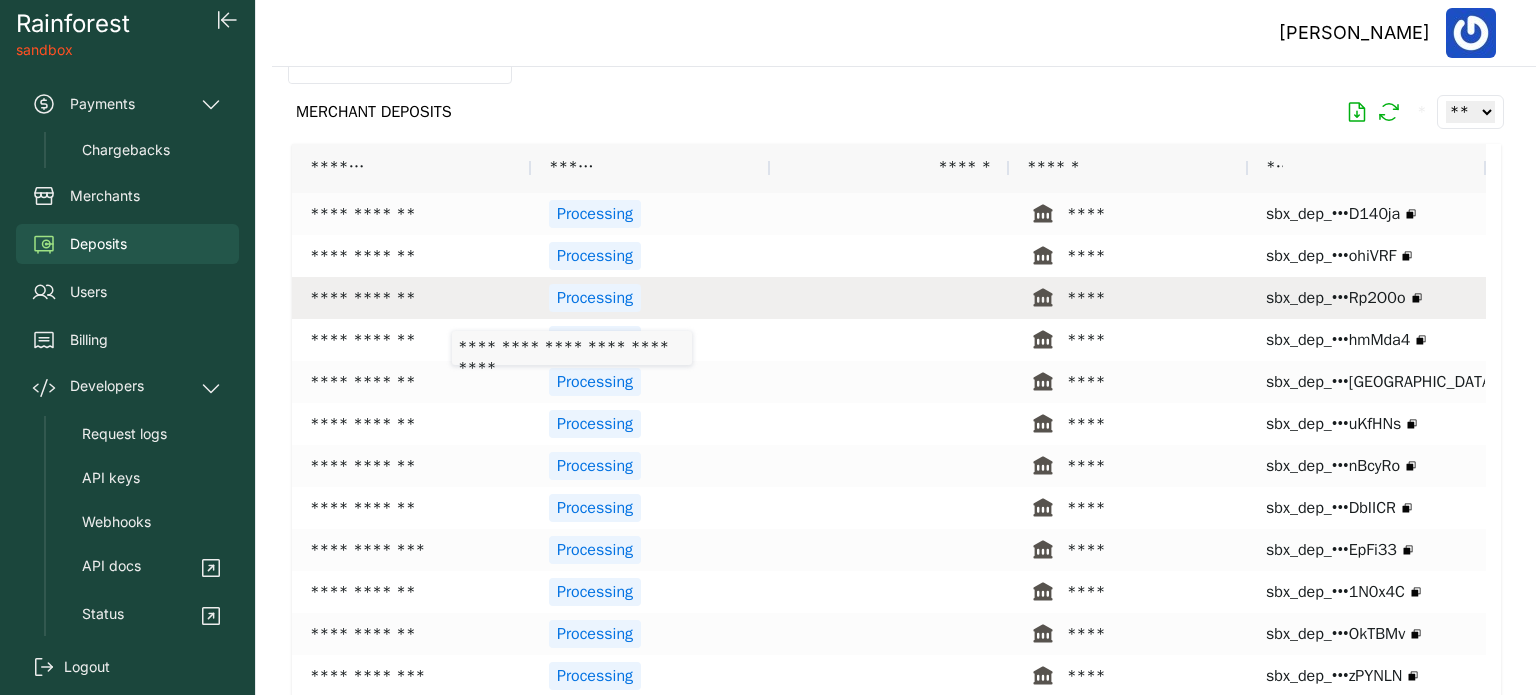 click on "**********" at bounding box center [411, 298] 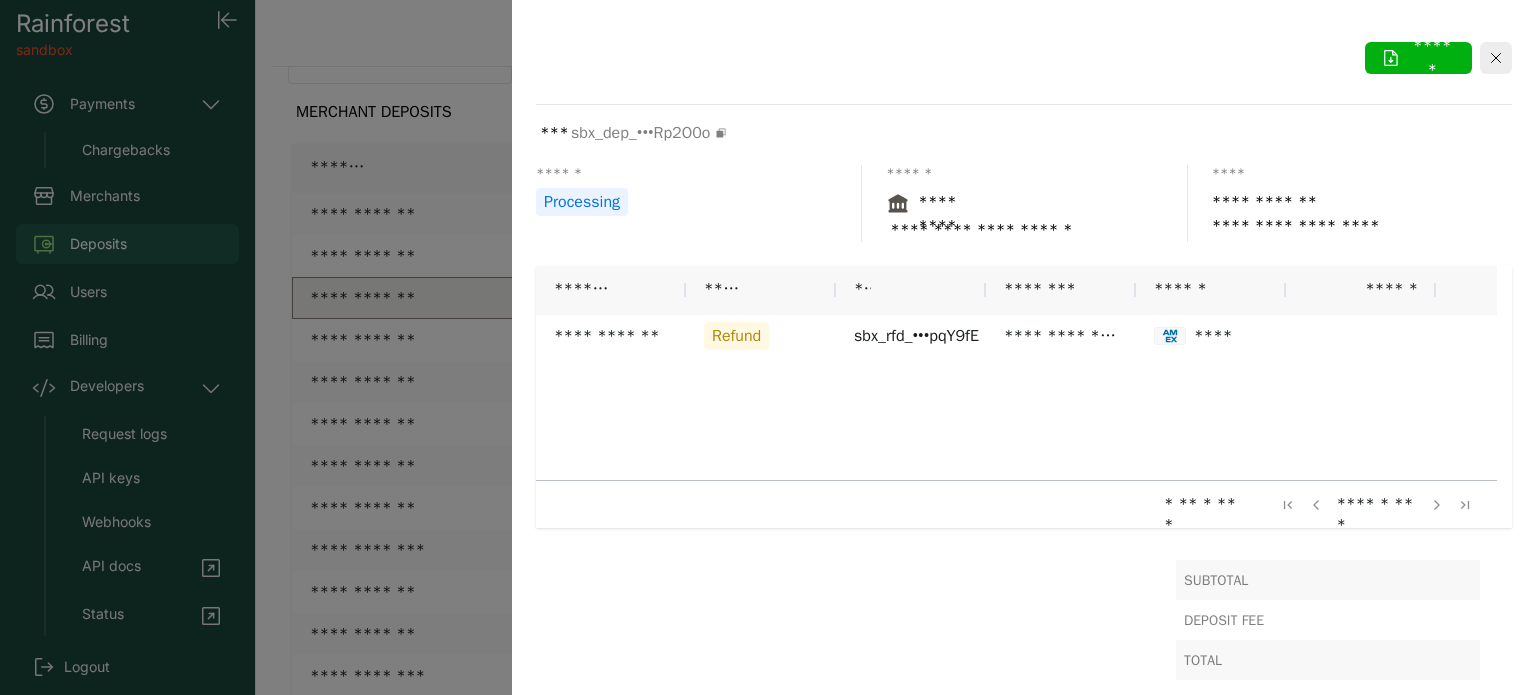 scroll, scrollTop: 56, scrollLeft: 0, axis: vertical 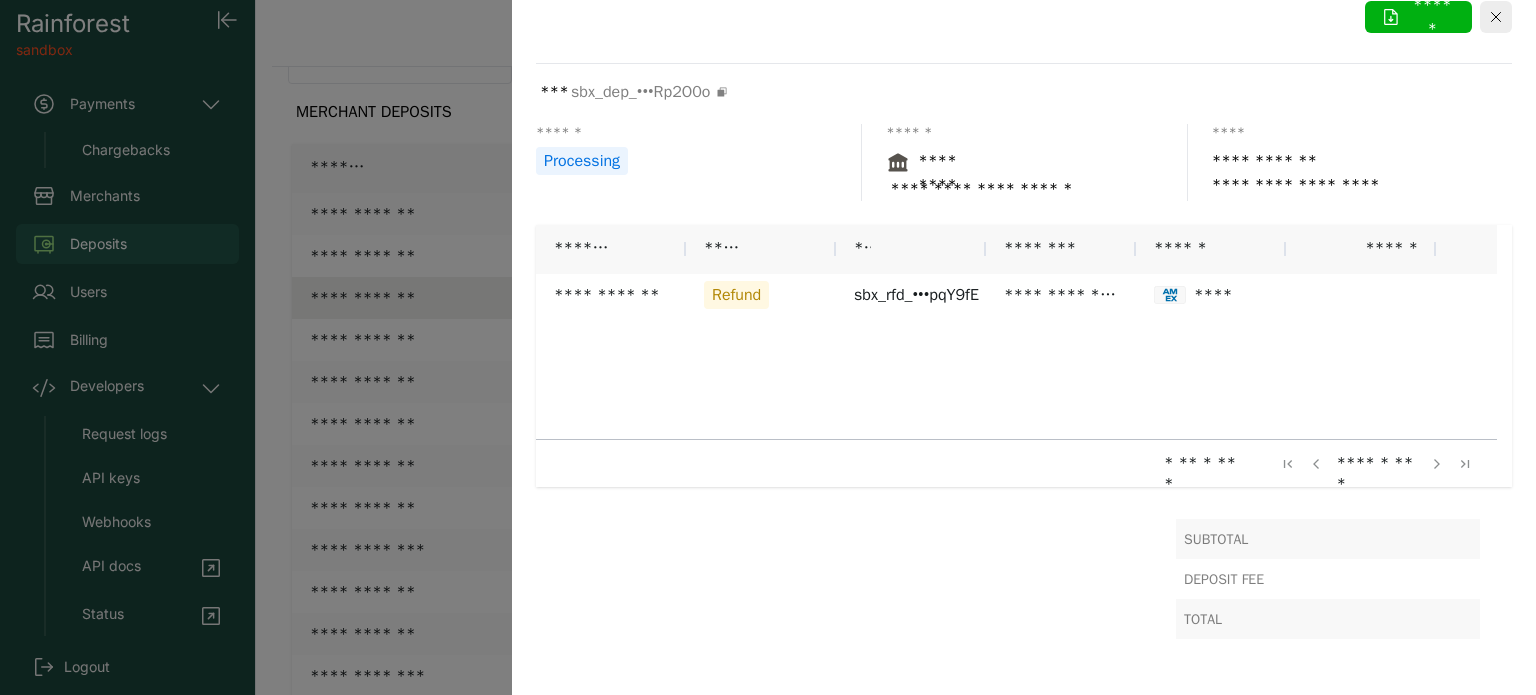 click at bounding box center [768, 347] 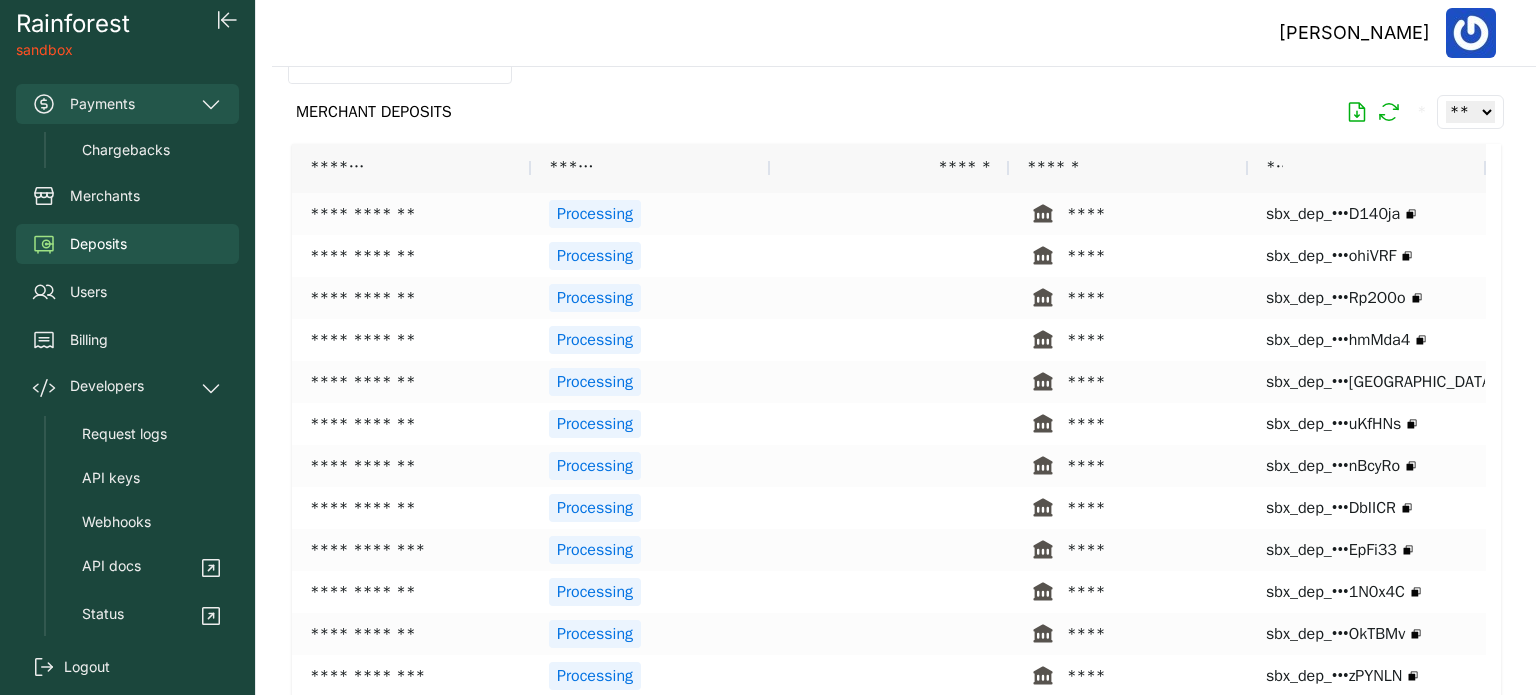 click on "Payments" at bounding box center (127, 104) 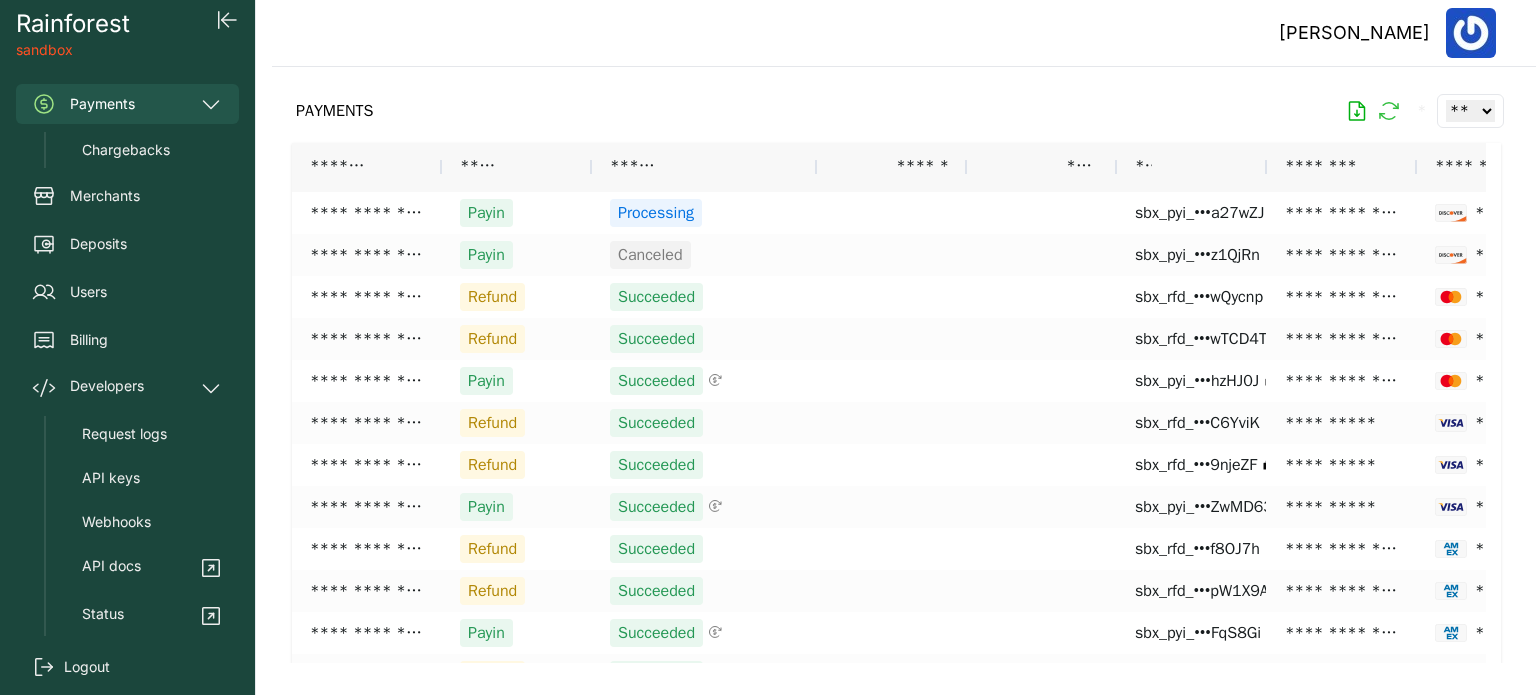 click 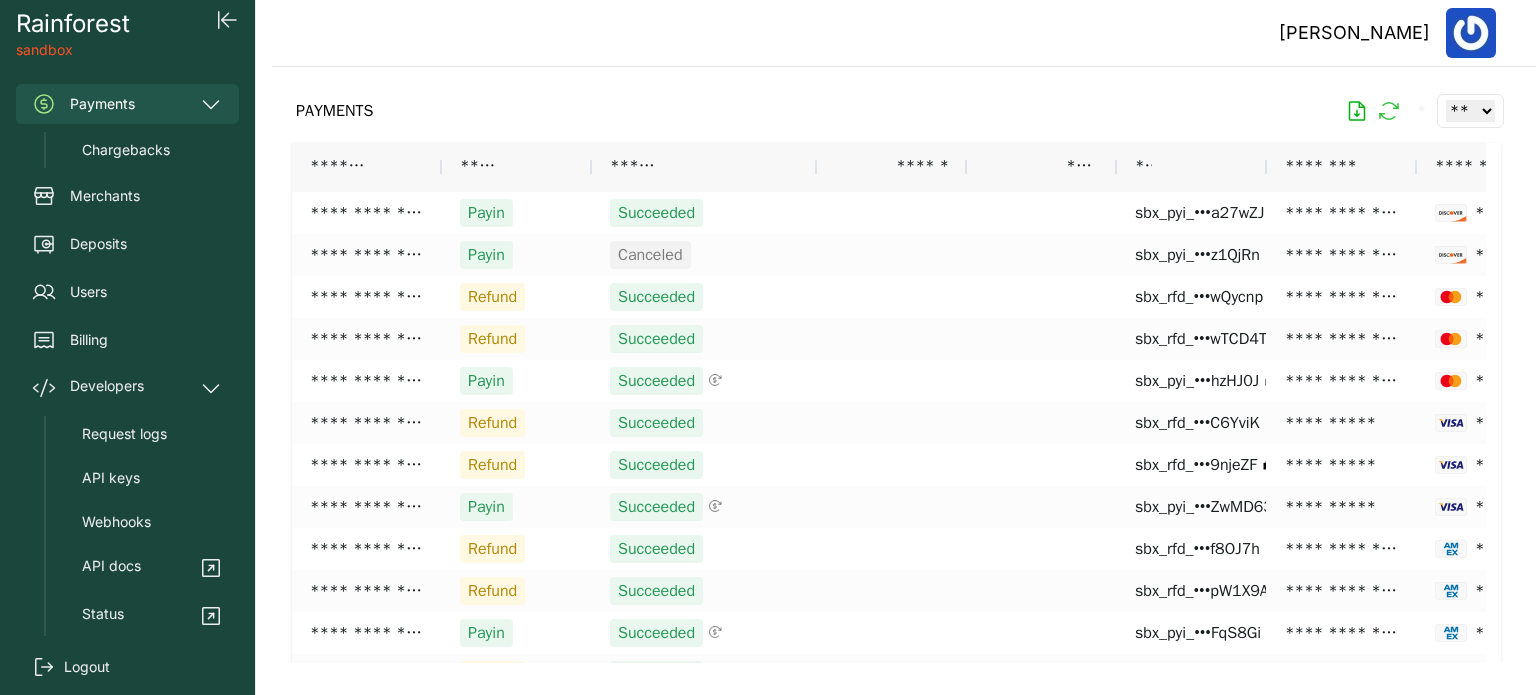 click 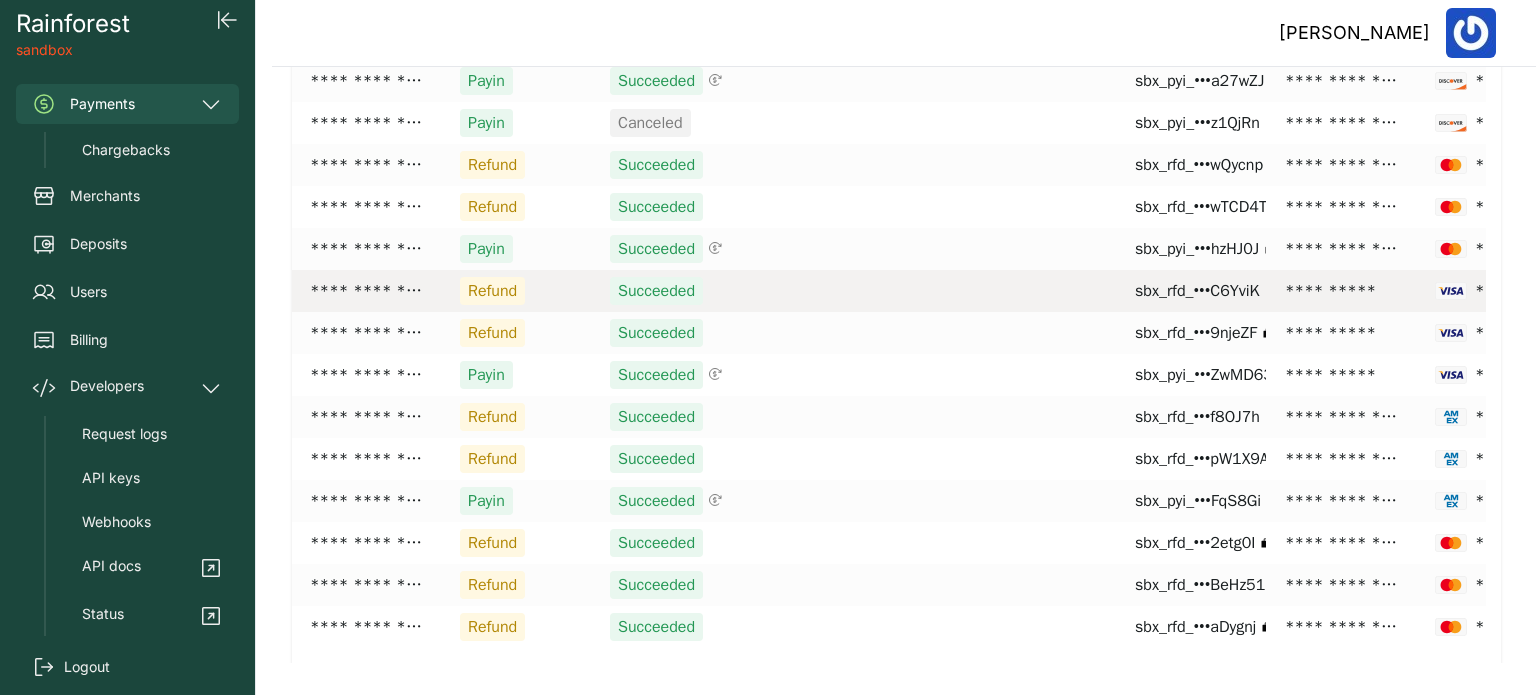 scroll, scrollTop: 221, scrollLeft: 0, axis: vertical 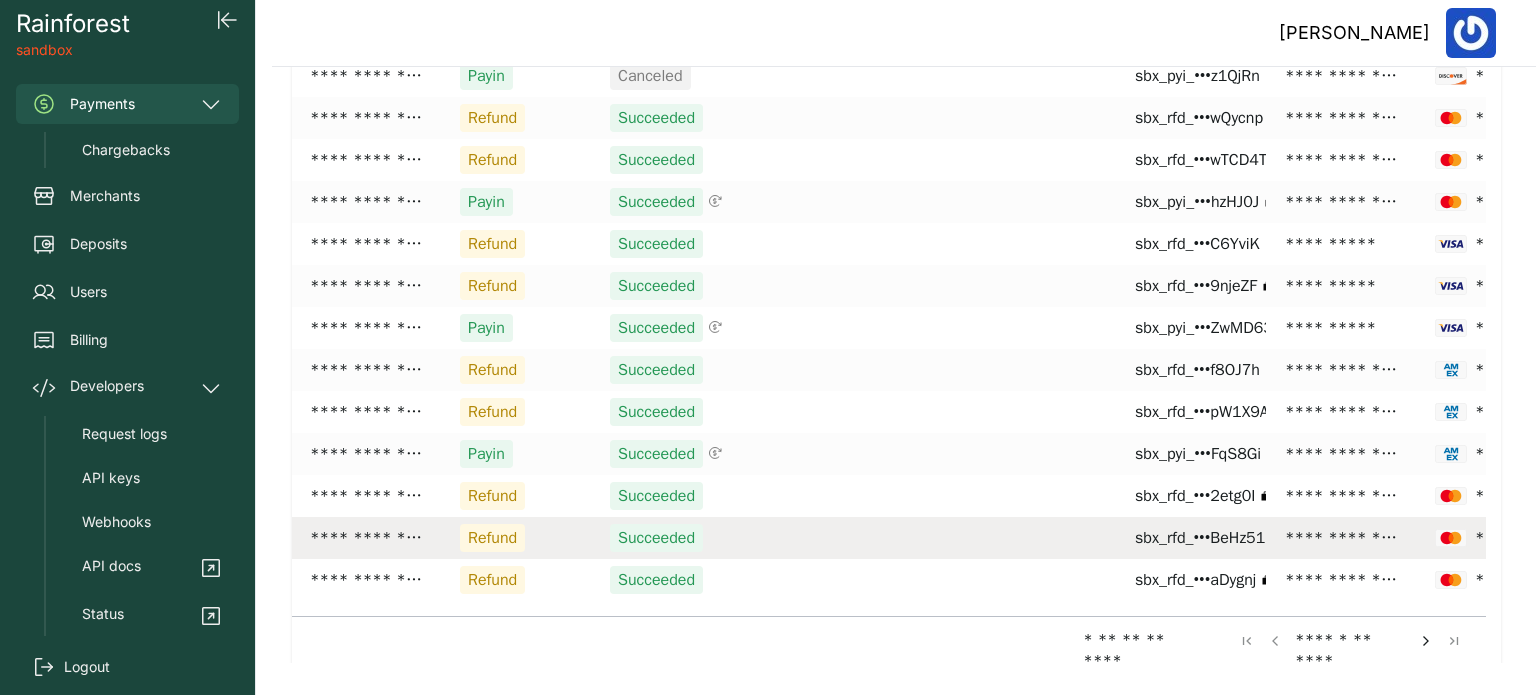 click on "Succeeded" at bounding box center (656, 538) 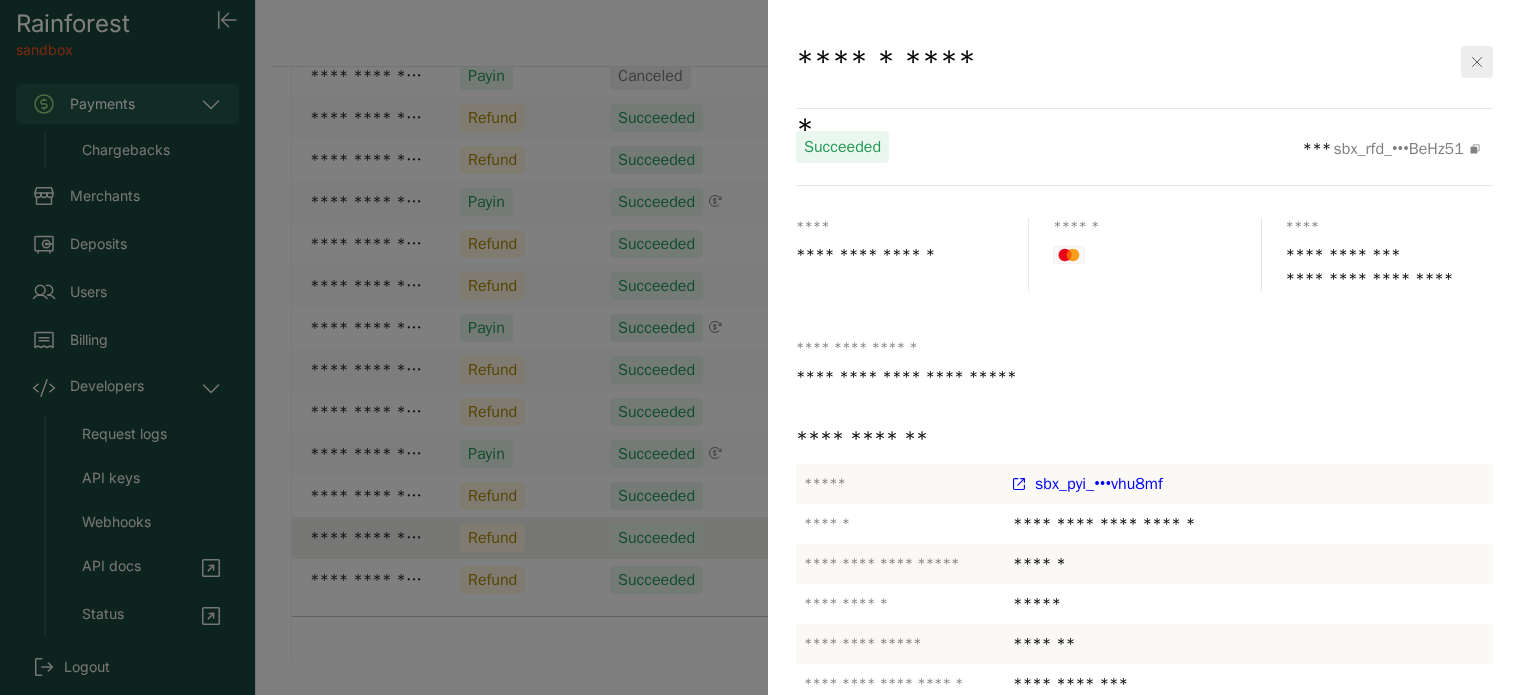 click at bounding box center [768, 347] 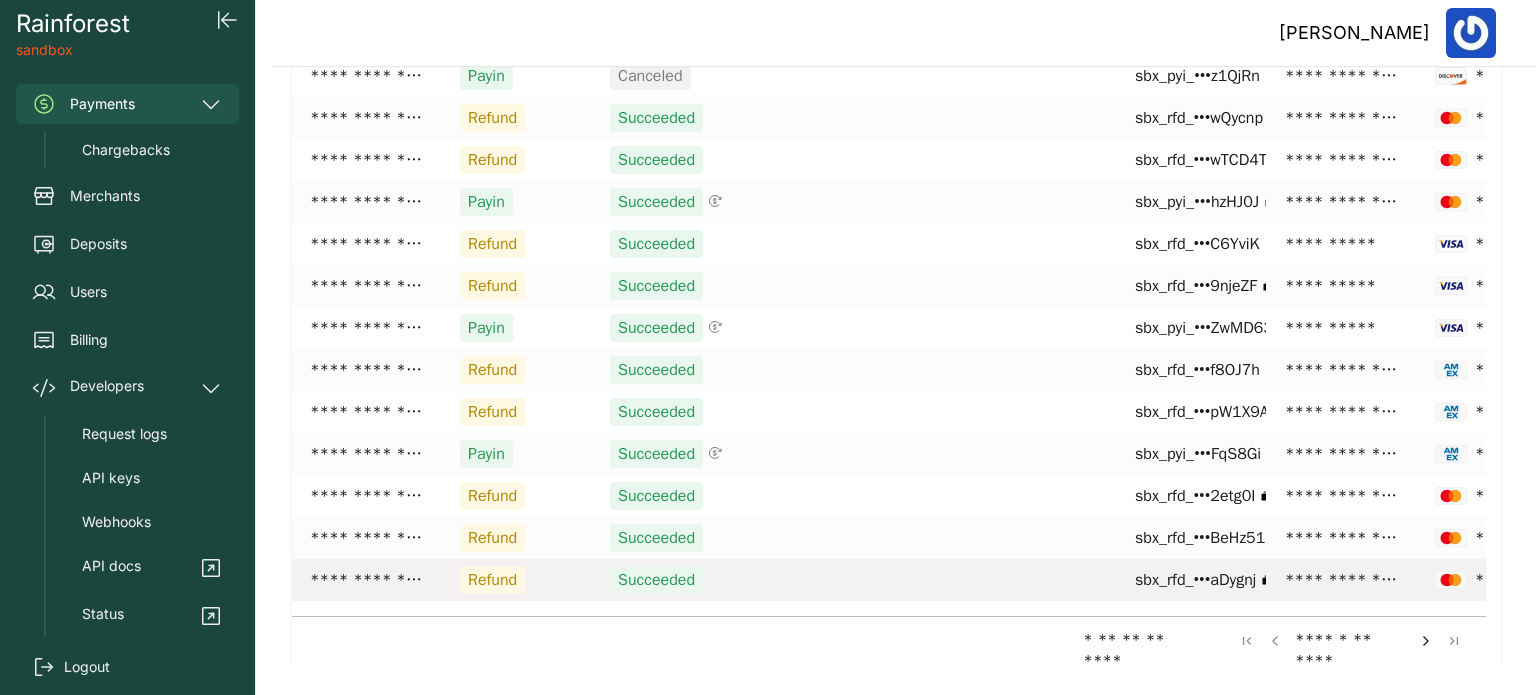 click on "Succeeded" at bounding box center (656, 580) 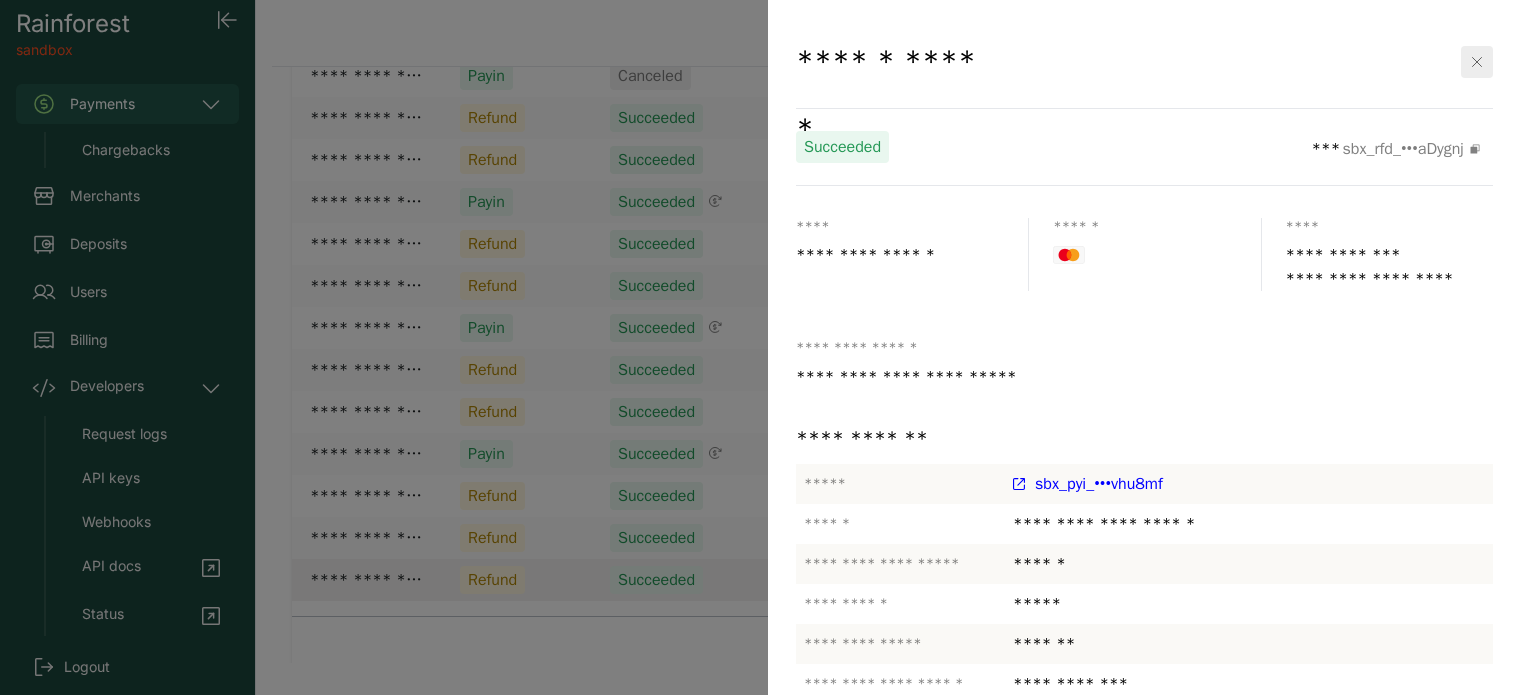 click at bounding box center [768, 347] 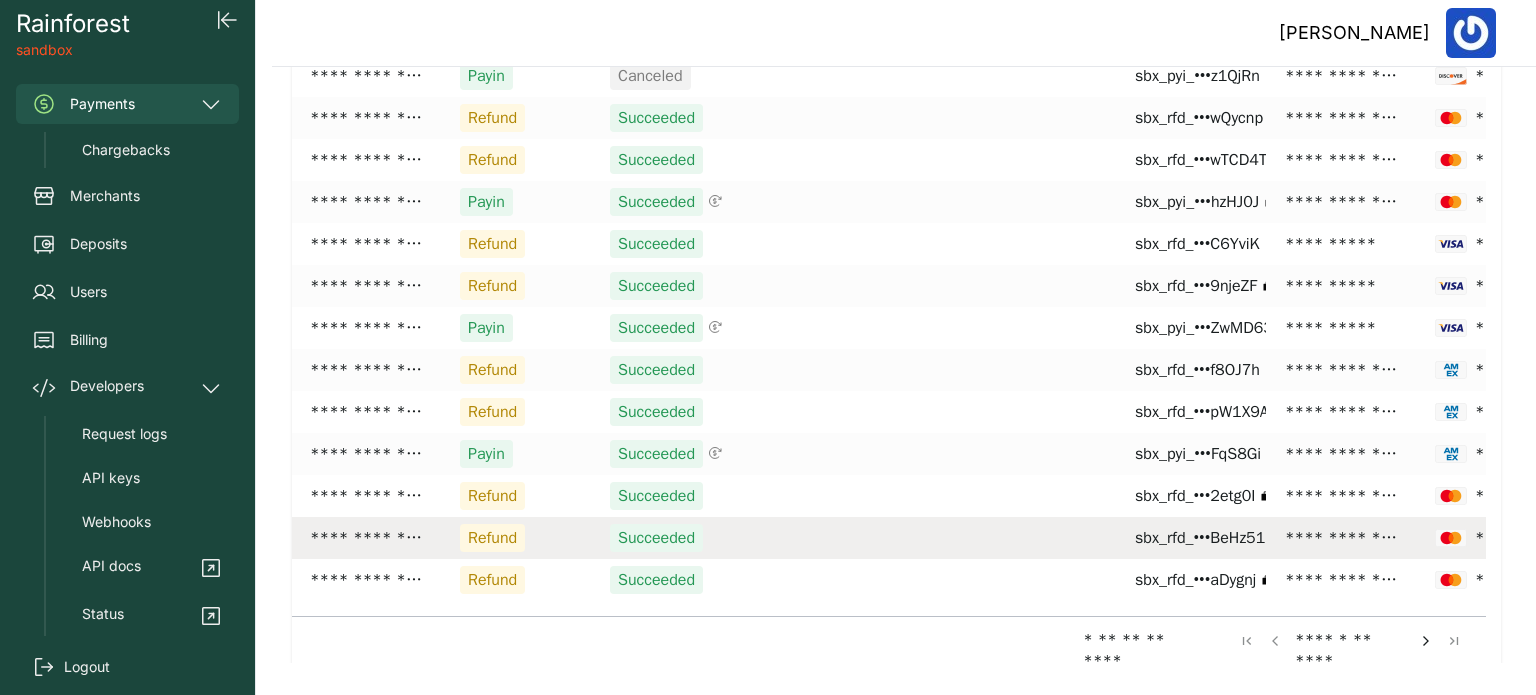 click on "Succeeded" at bounding box center (656, 538) 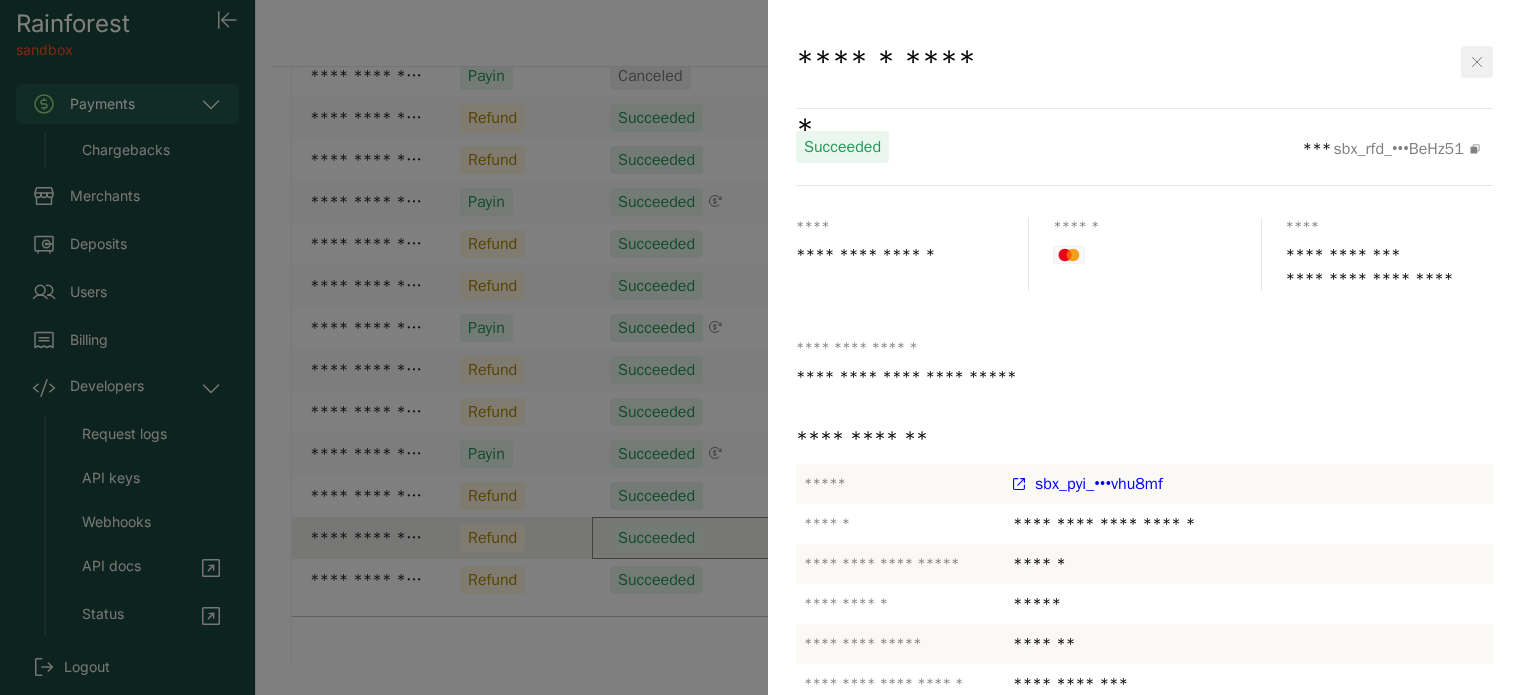 click at bounding box center (1477, 62) 